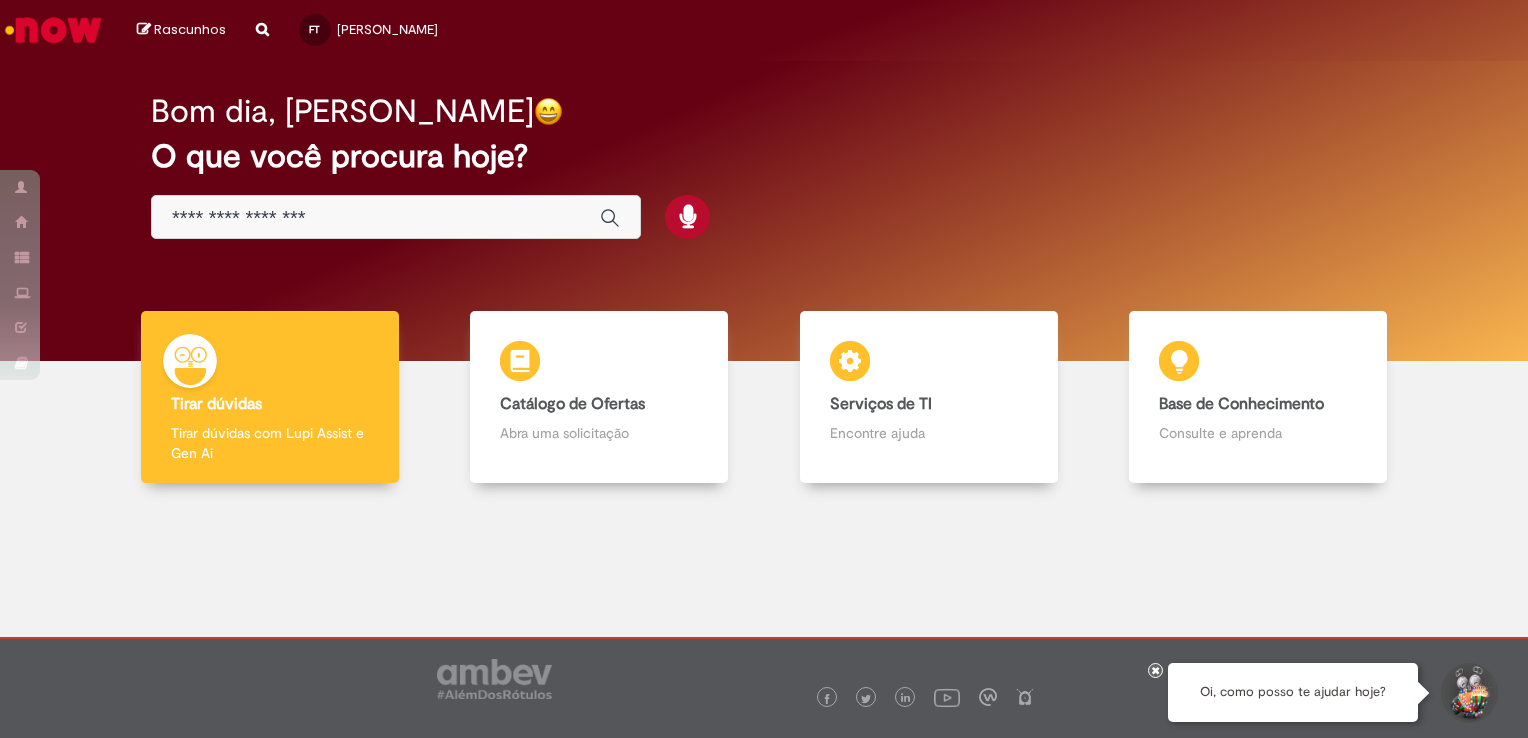 scroll, scrollTop: 0, scrollLeft: 0, axis: both 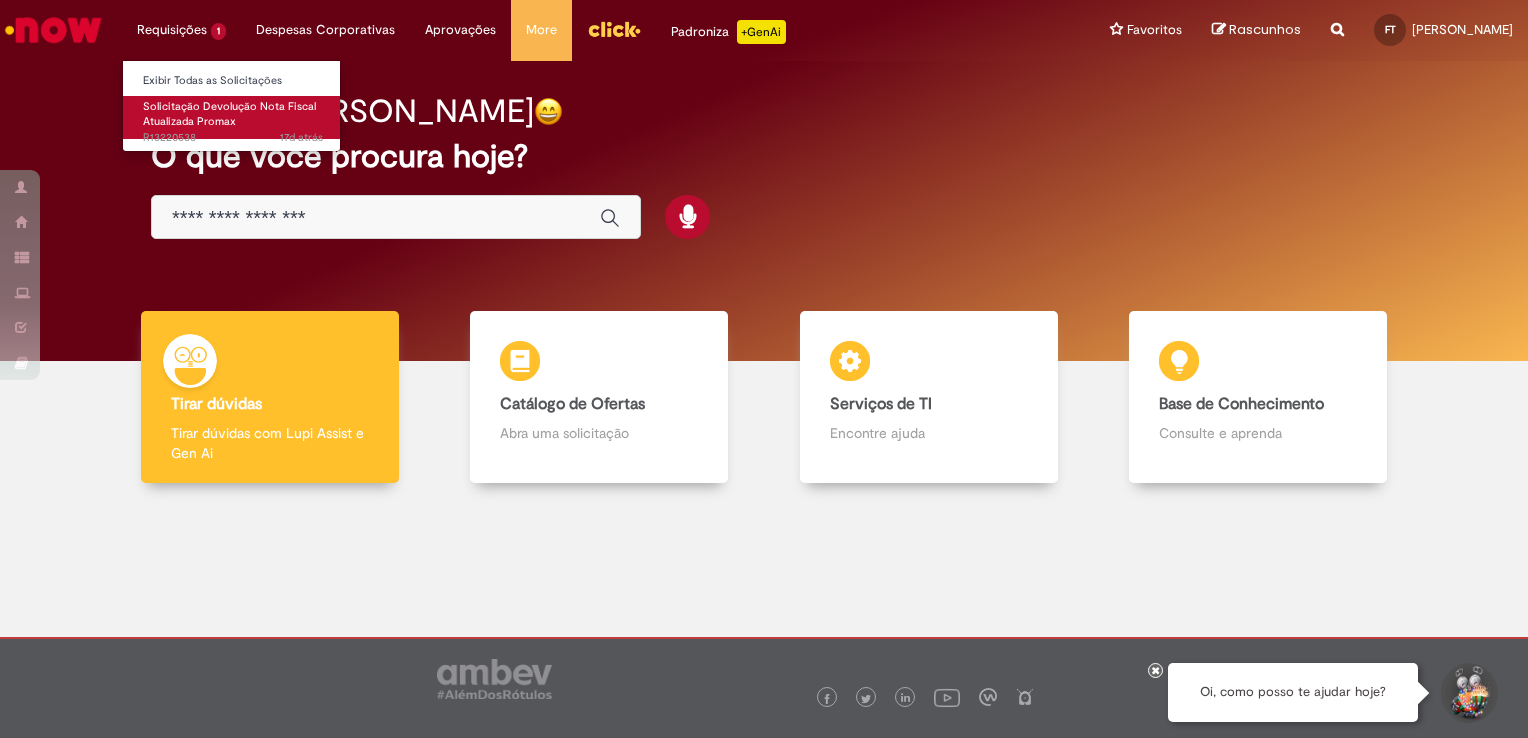 click on "Solicitação Devolução Nota Fiscal Atualizada Promax
17d atrás 17 dias atrás  R13220538" at bounding box center (233, 117) 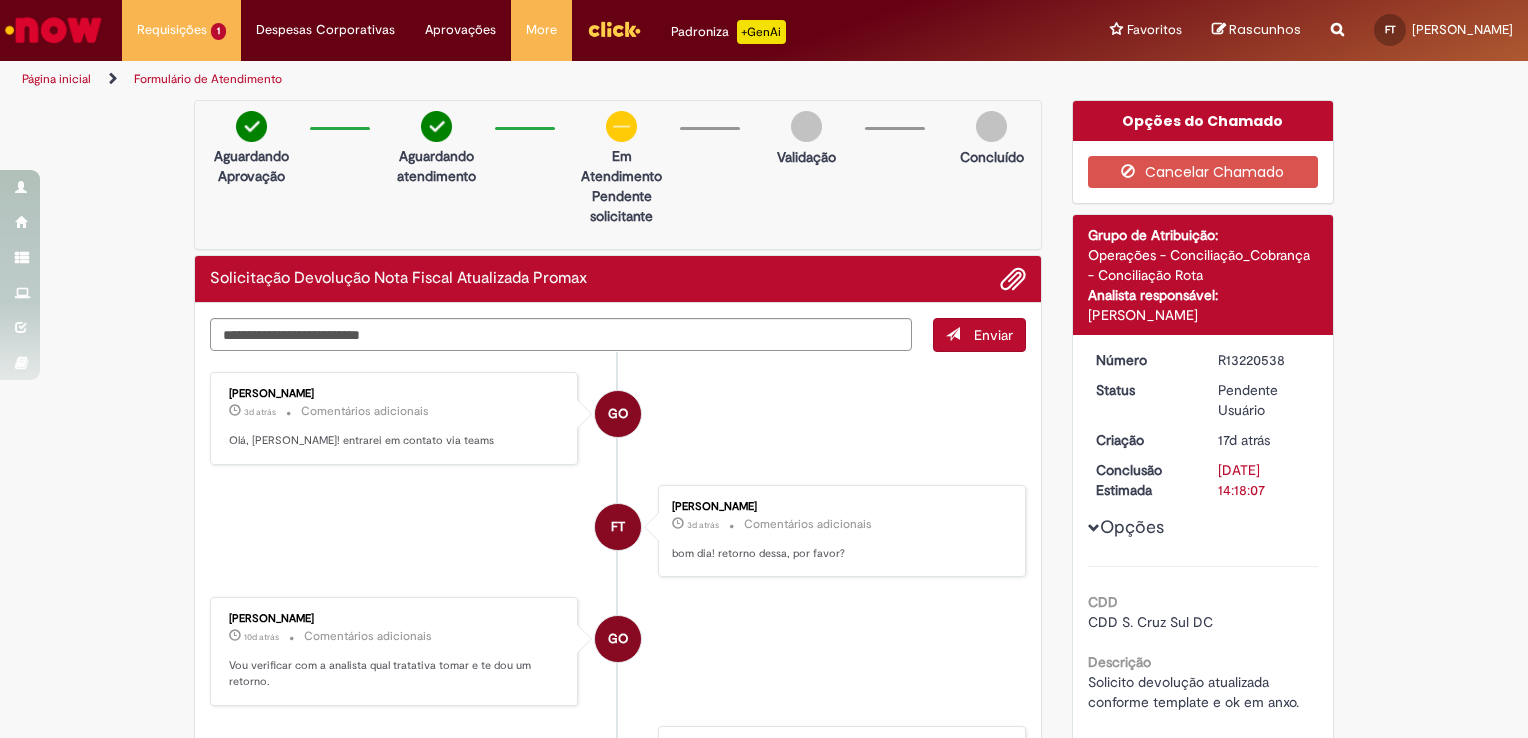 click on "Página inicial" at bounding box center [56, 79] 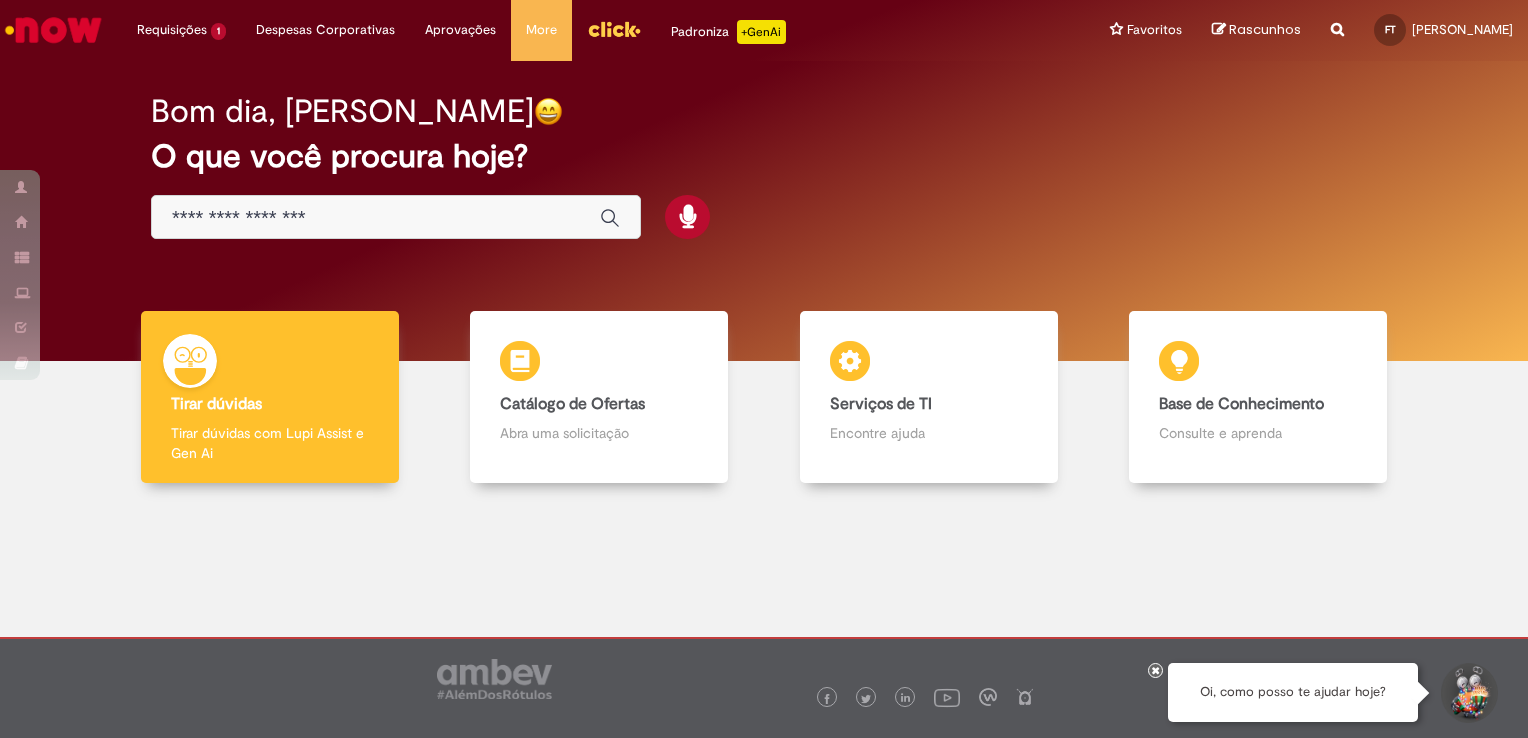 click at bounding box center [376, 218] 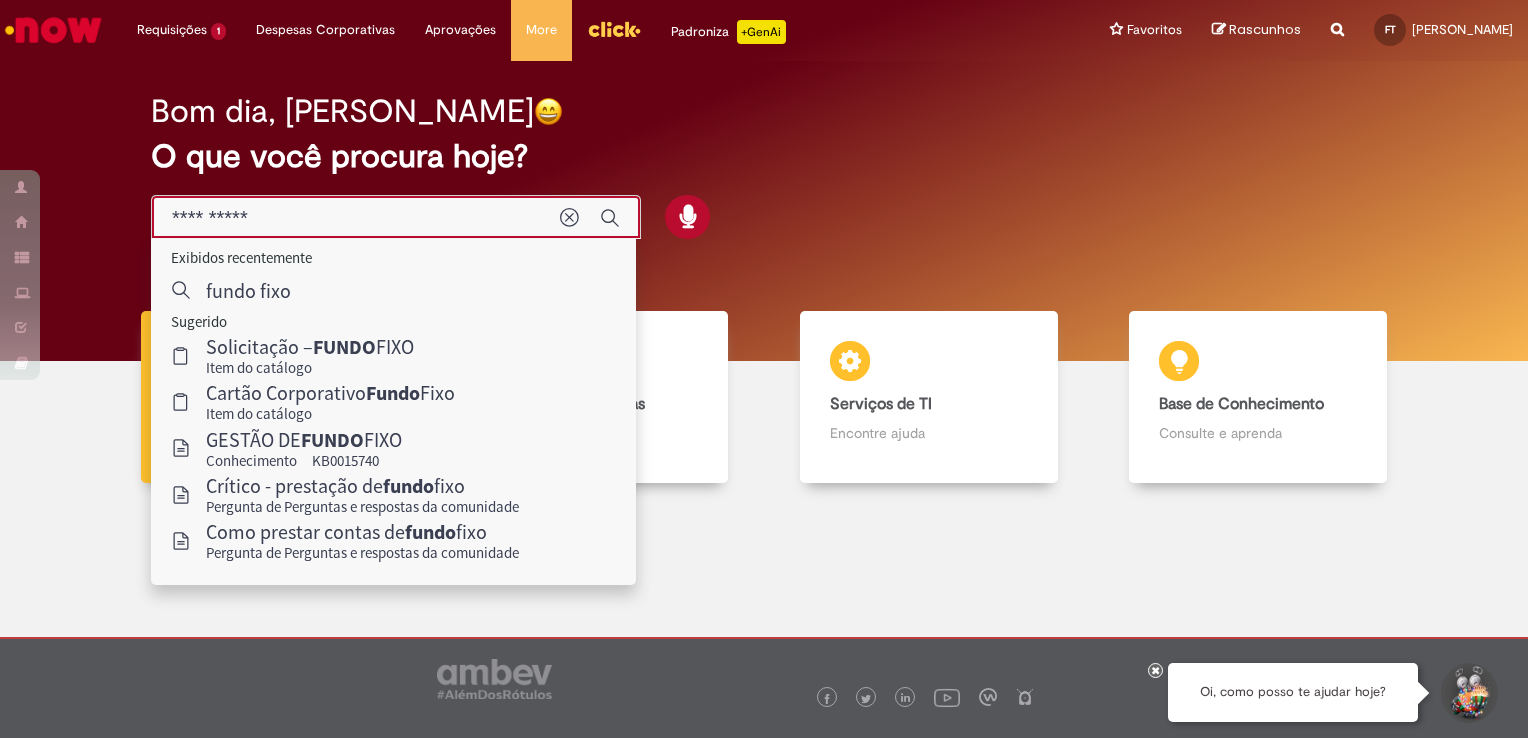 type on "**********" 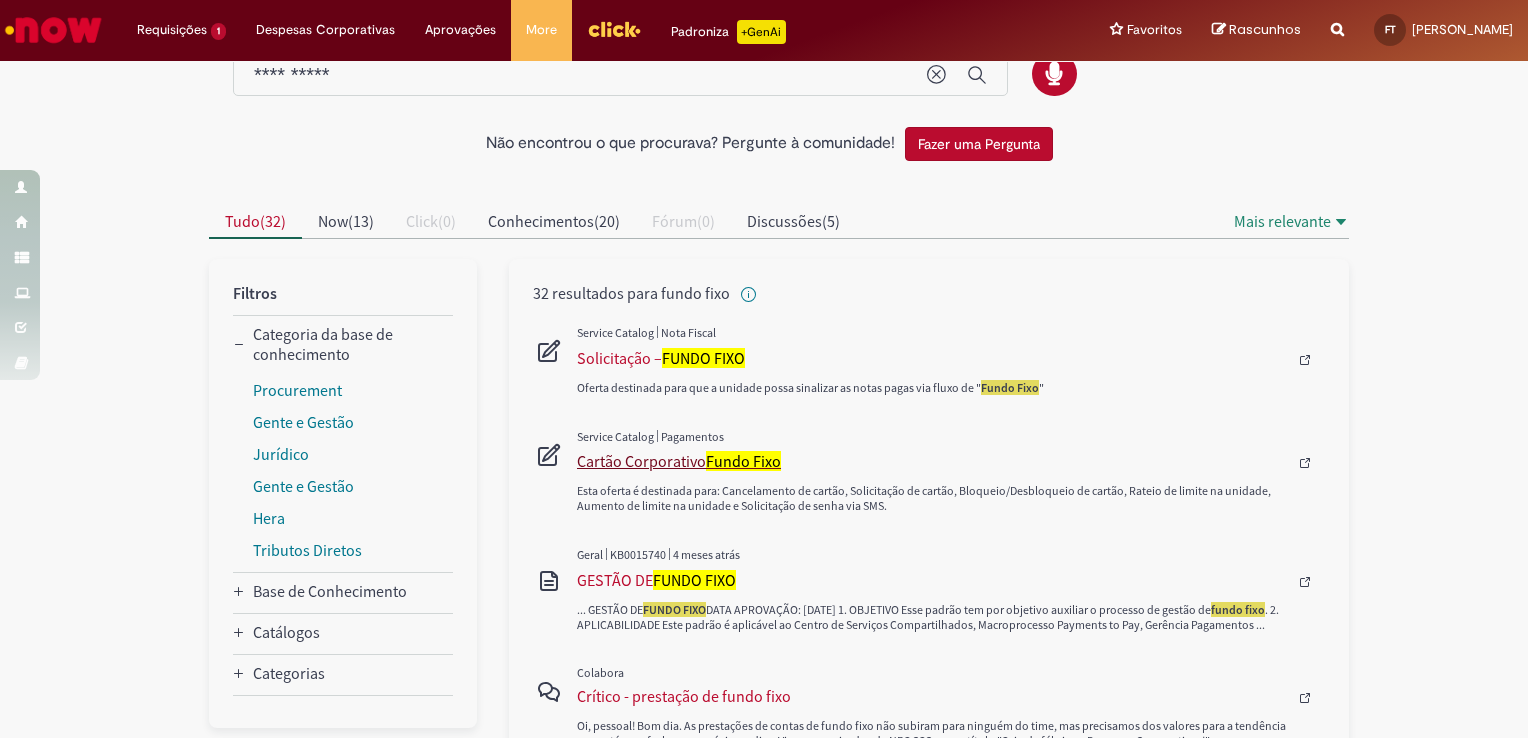 scroll, scrollTop: 100, scrollLeft: 0, axis: vertical 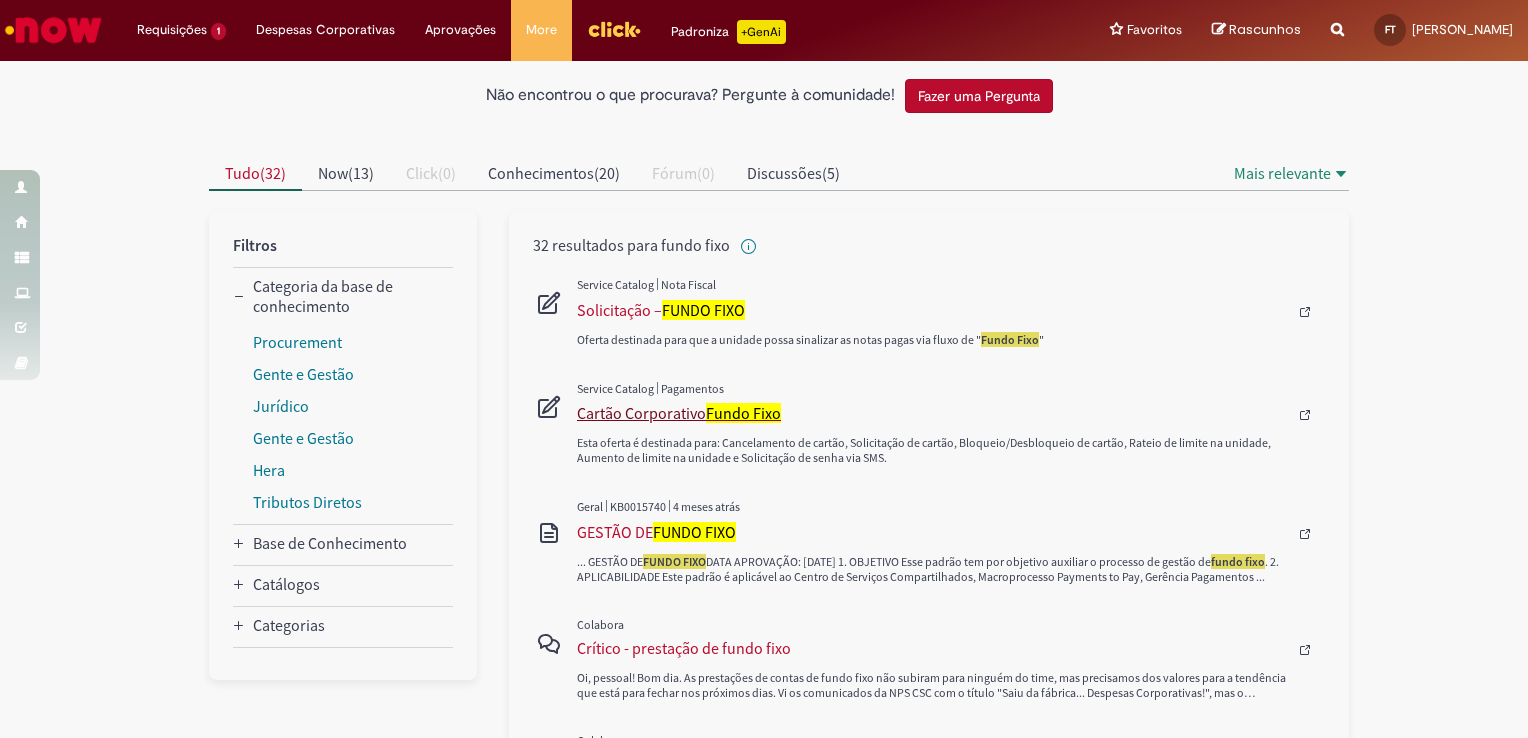 click on "Fundo Fixo" at bounding box center [743, 413] 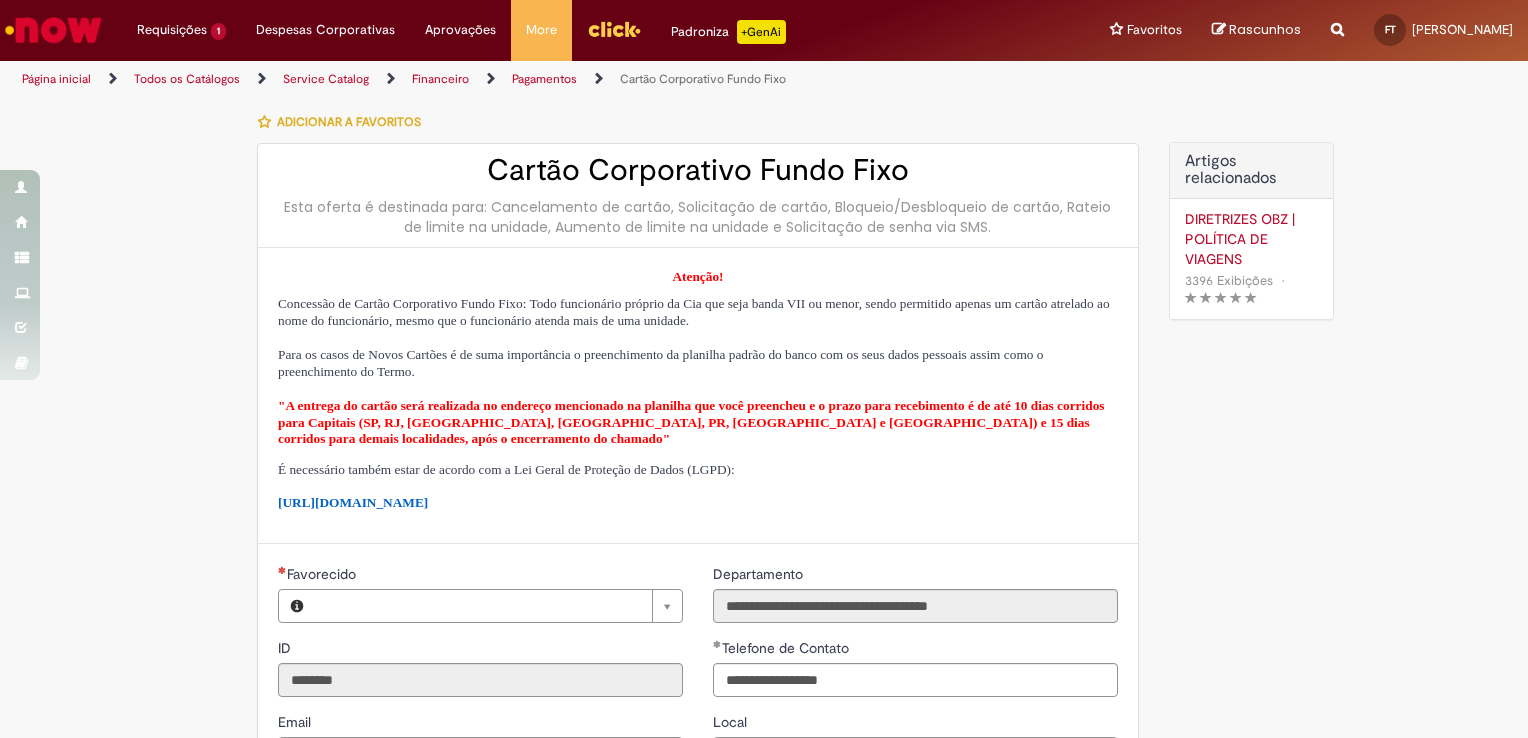 type on "**********" 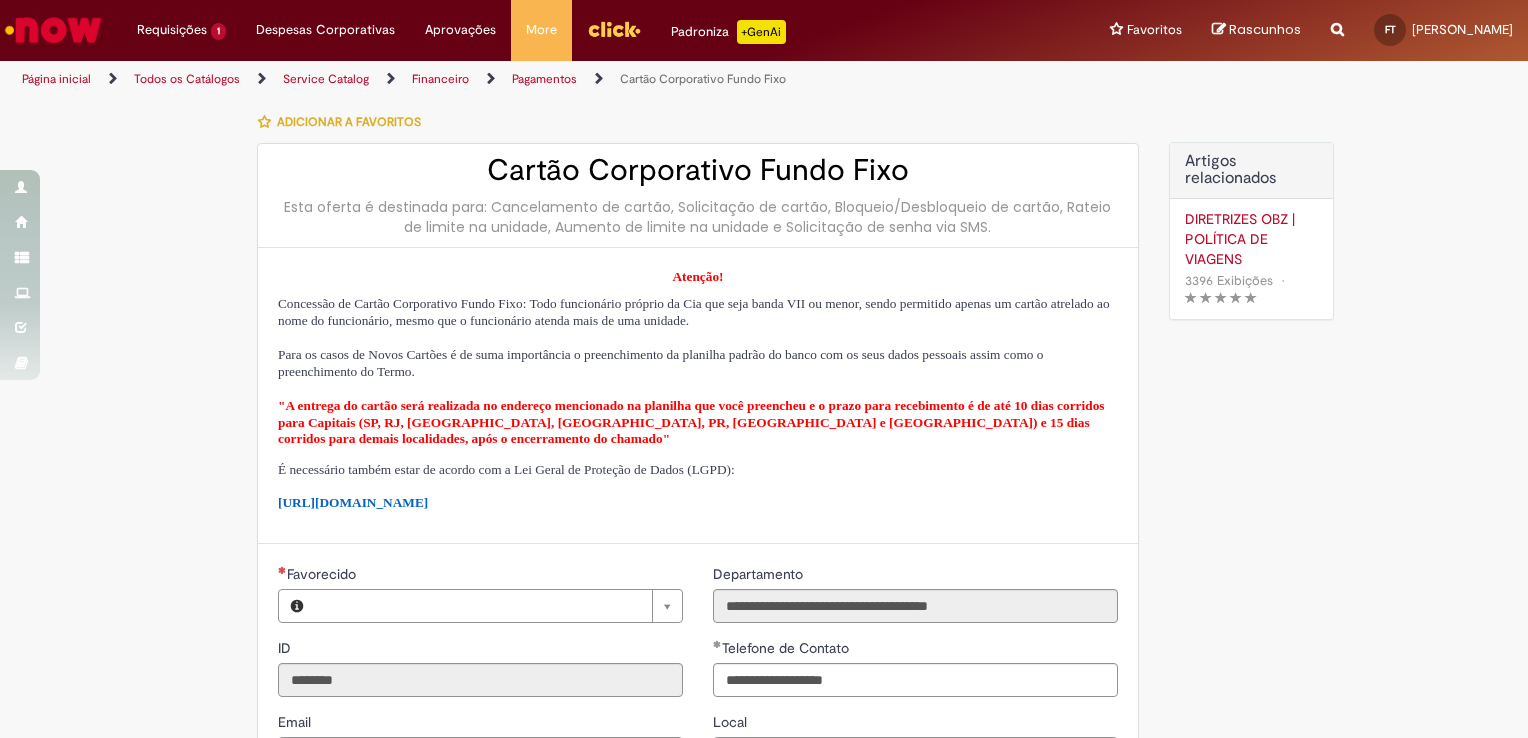 type on "**********" 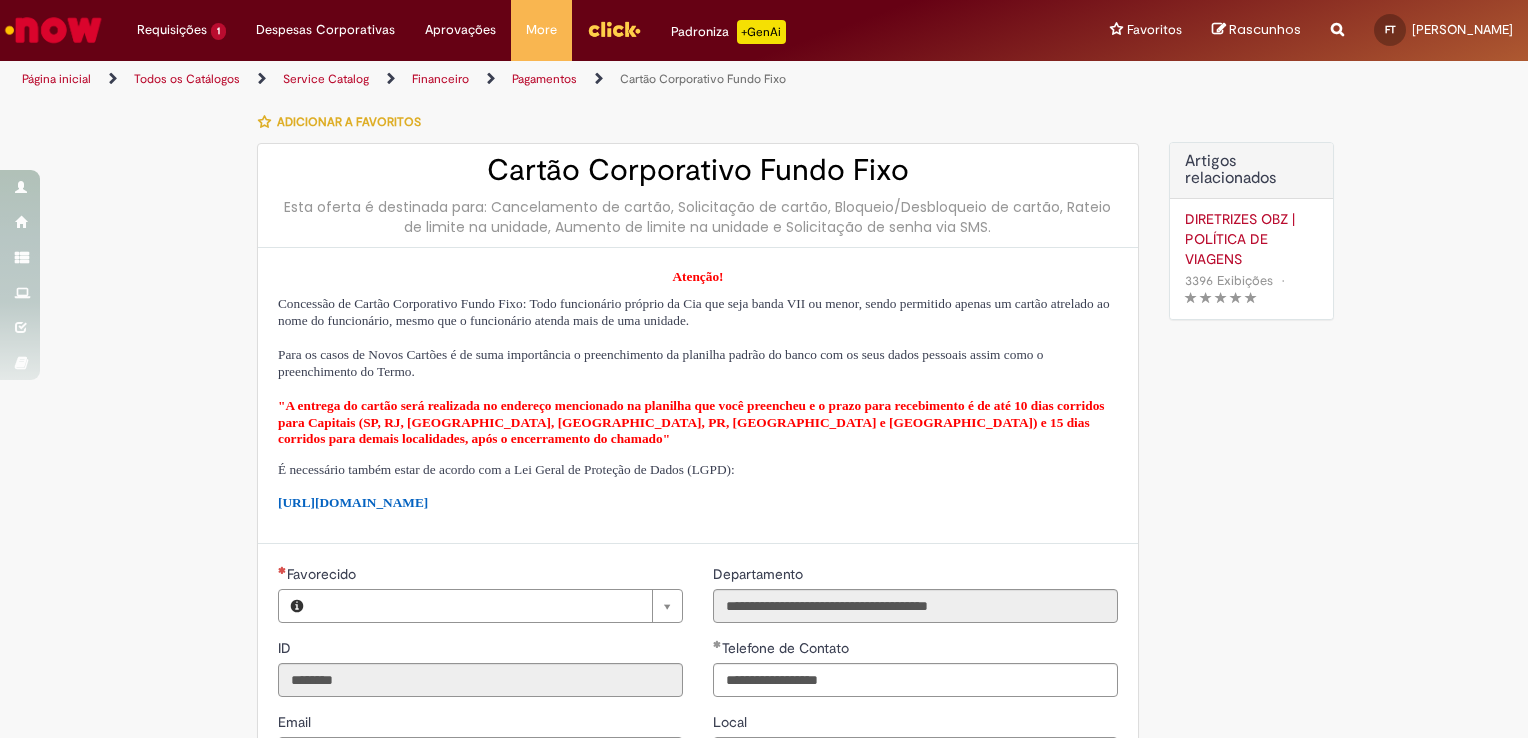 type on "**********" 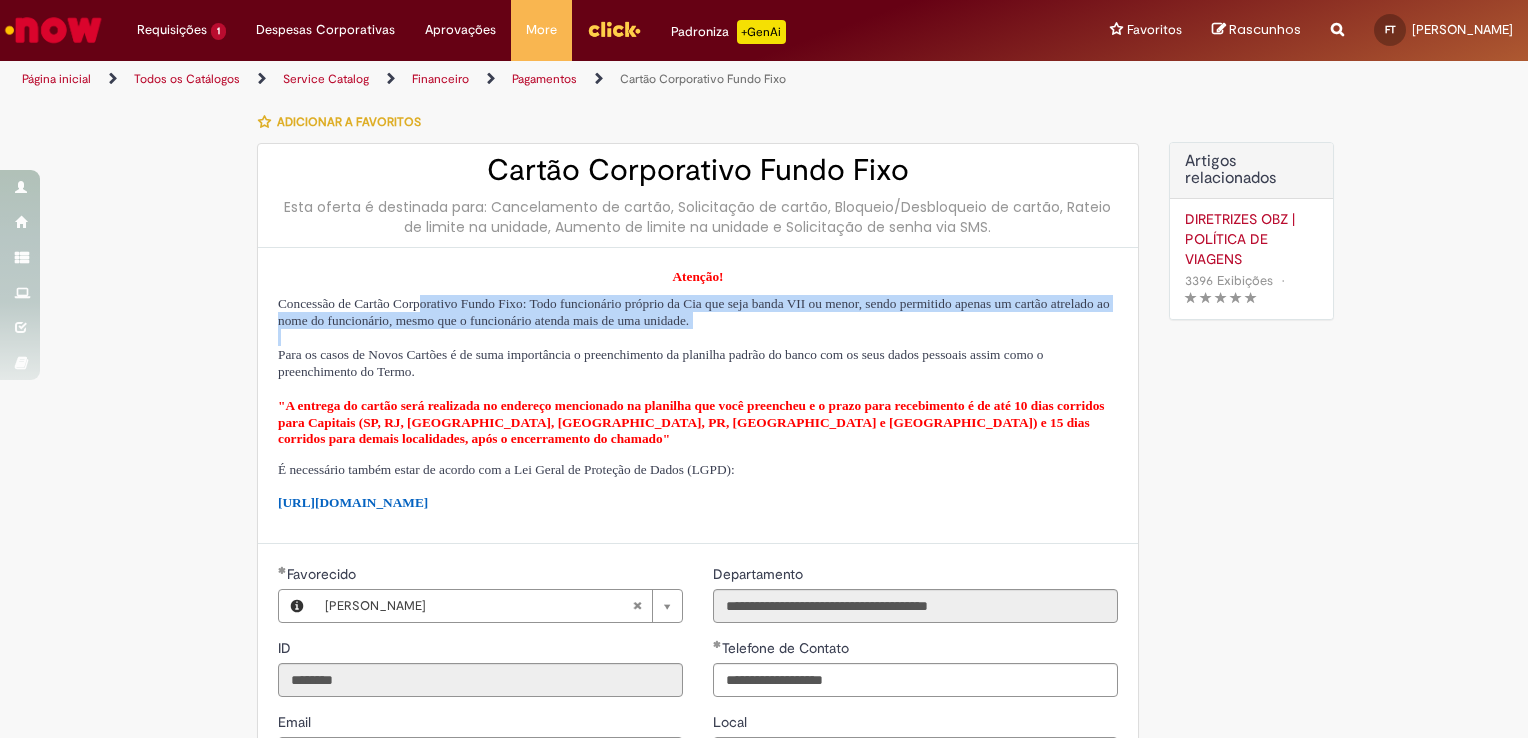 drag, startPoint x: 449, startPoint y: 302, endPoint x: 816, endPoint y: 329, distance: 367.99185 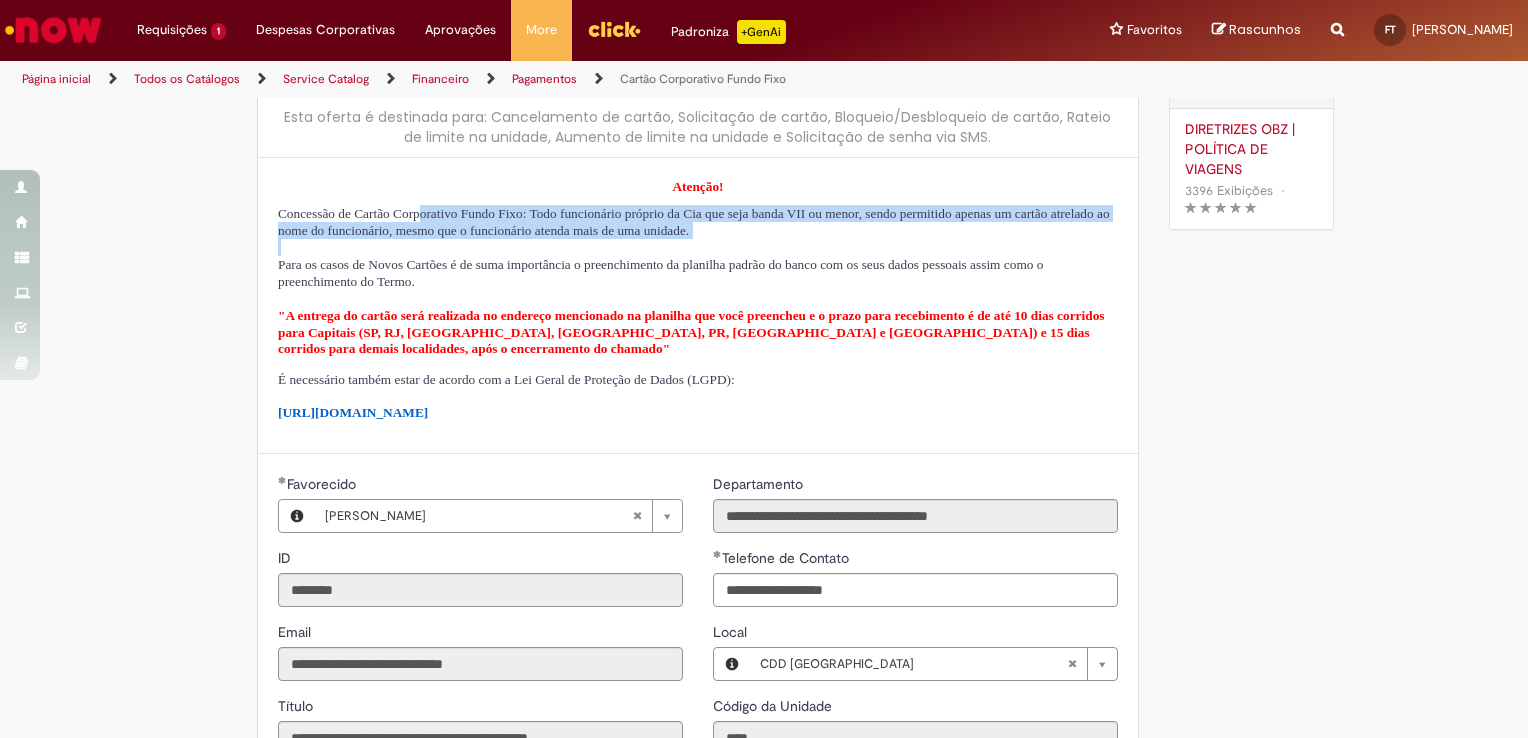 scroll, scrollTop: 400, scrollLeft: 0, axis: vertical 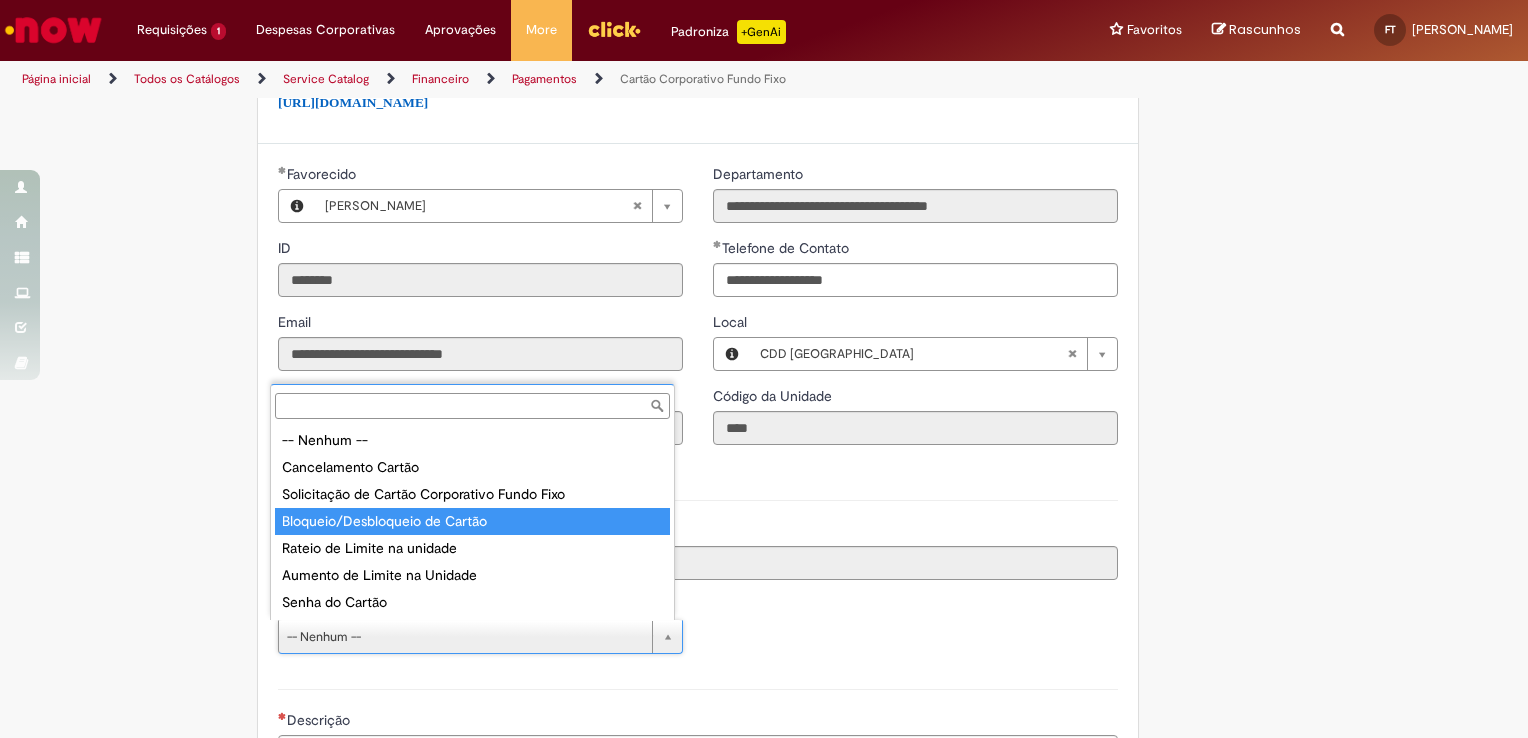 type on "**********" 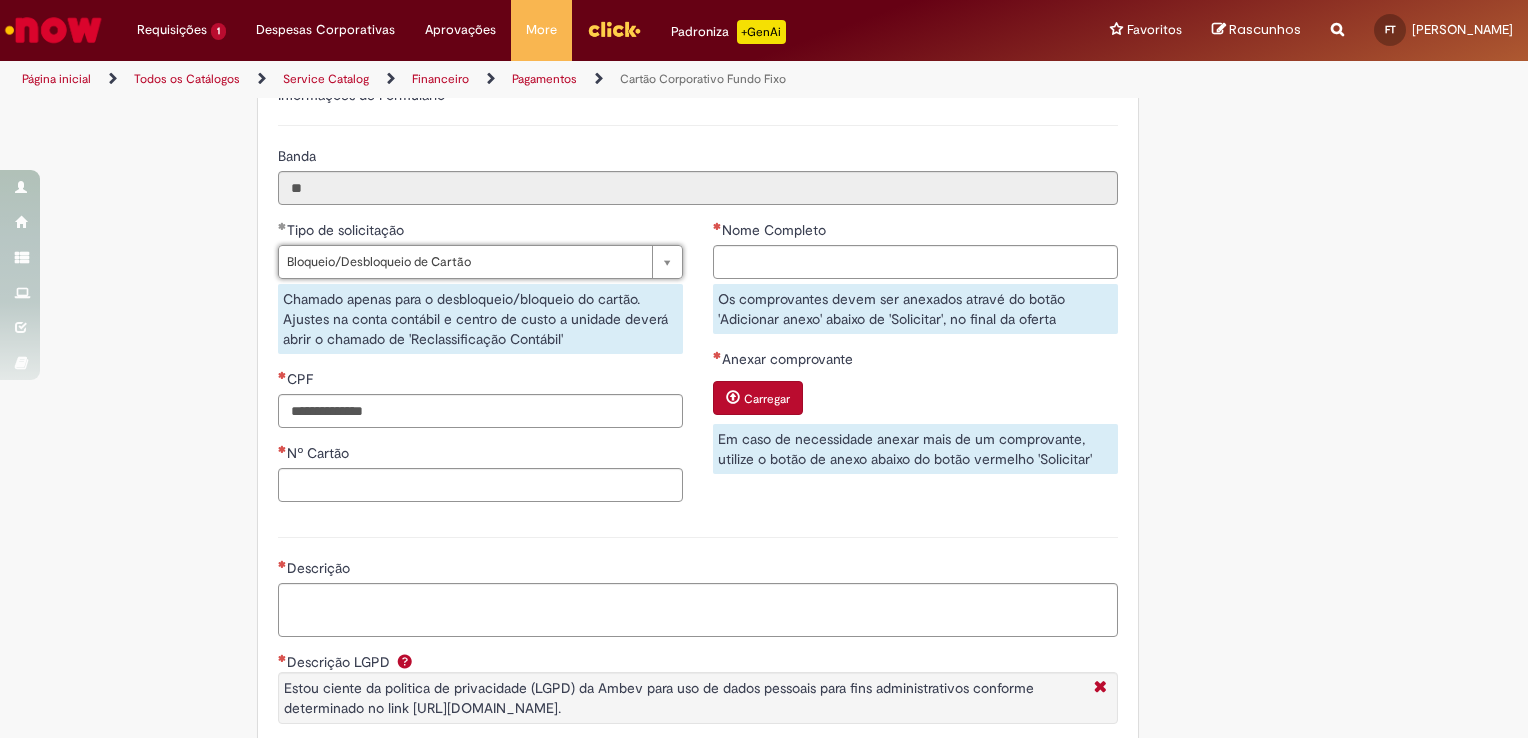 scroll, scrollTop: 800, scrollLeft: 0, axis: vertical 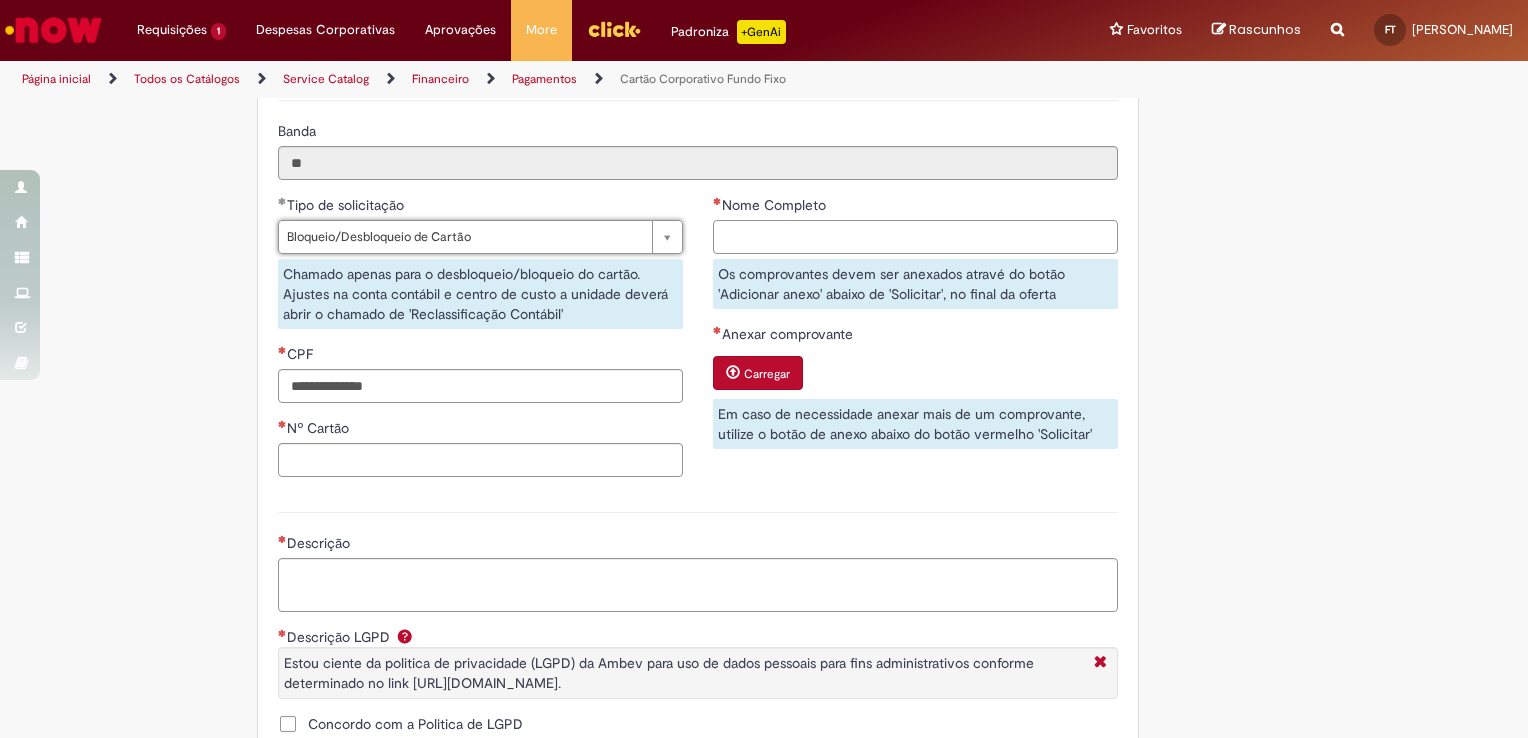 click on "Nome Completo" at bounding box center (915, 237) 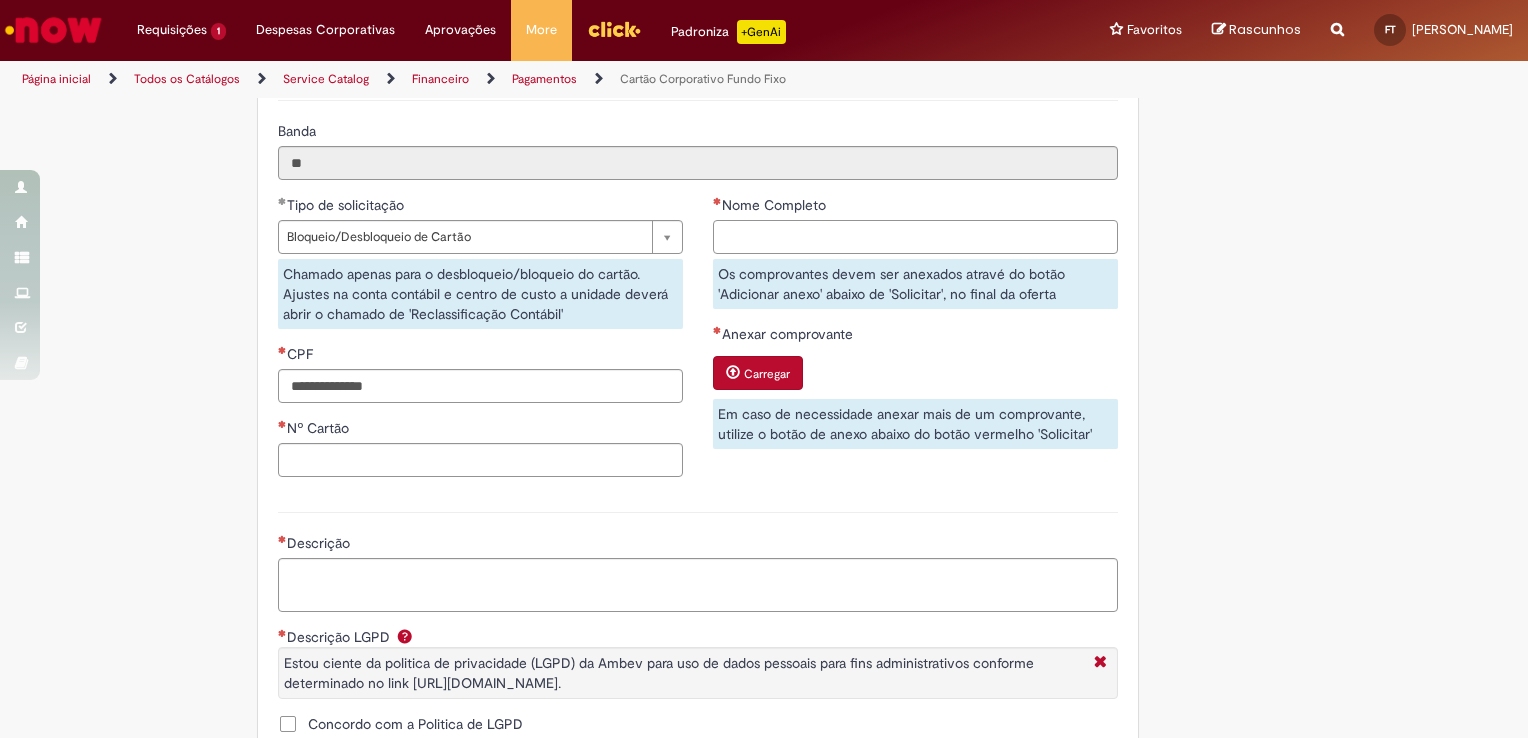 type on "**********" 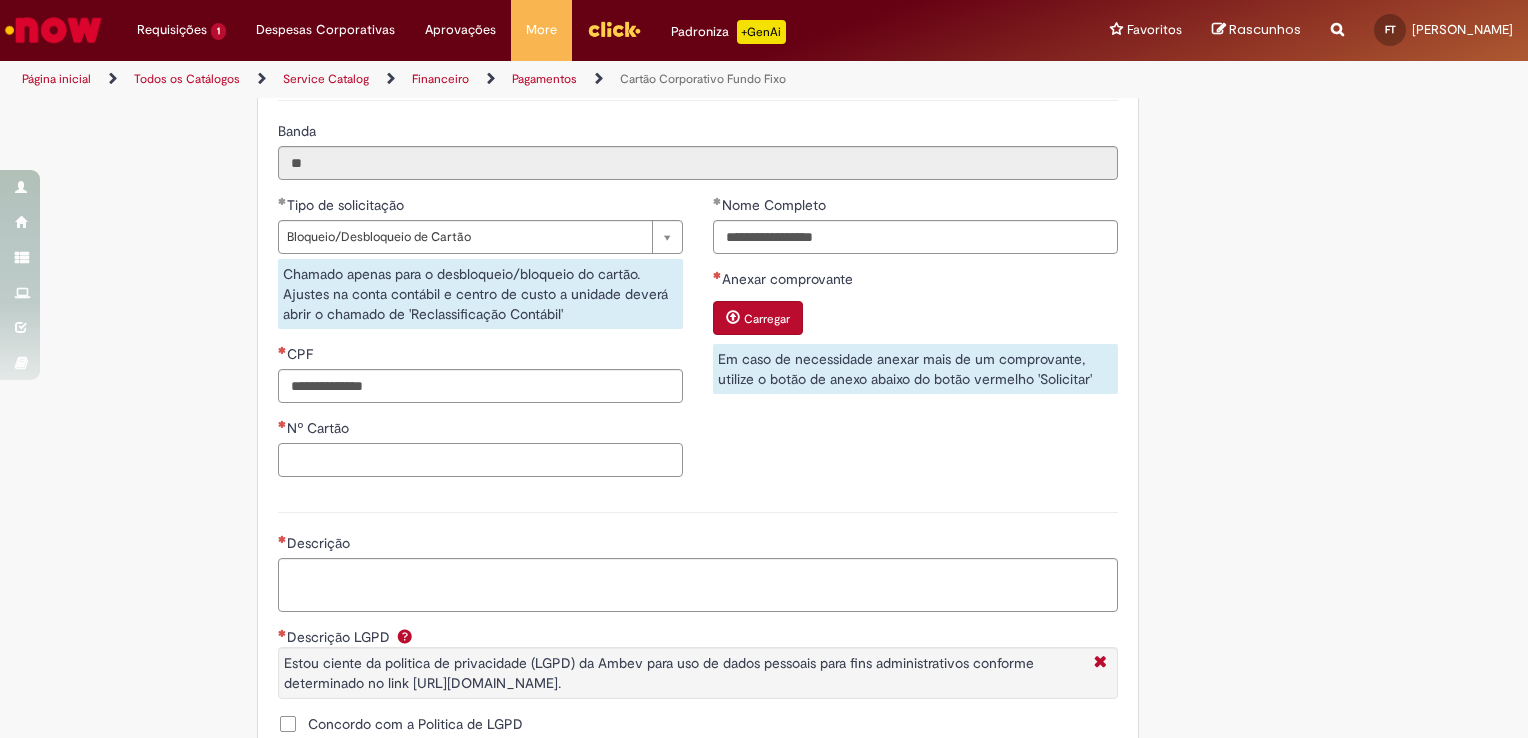 click on "Nº Cartão" at bounding box center [480, 460] 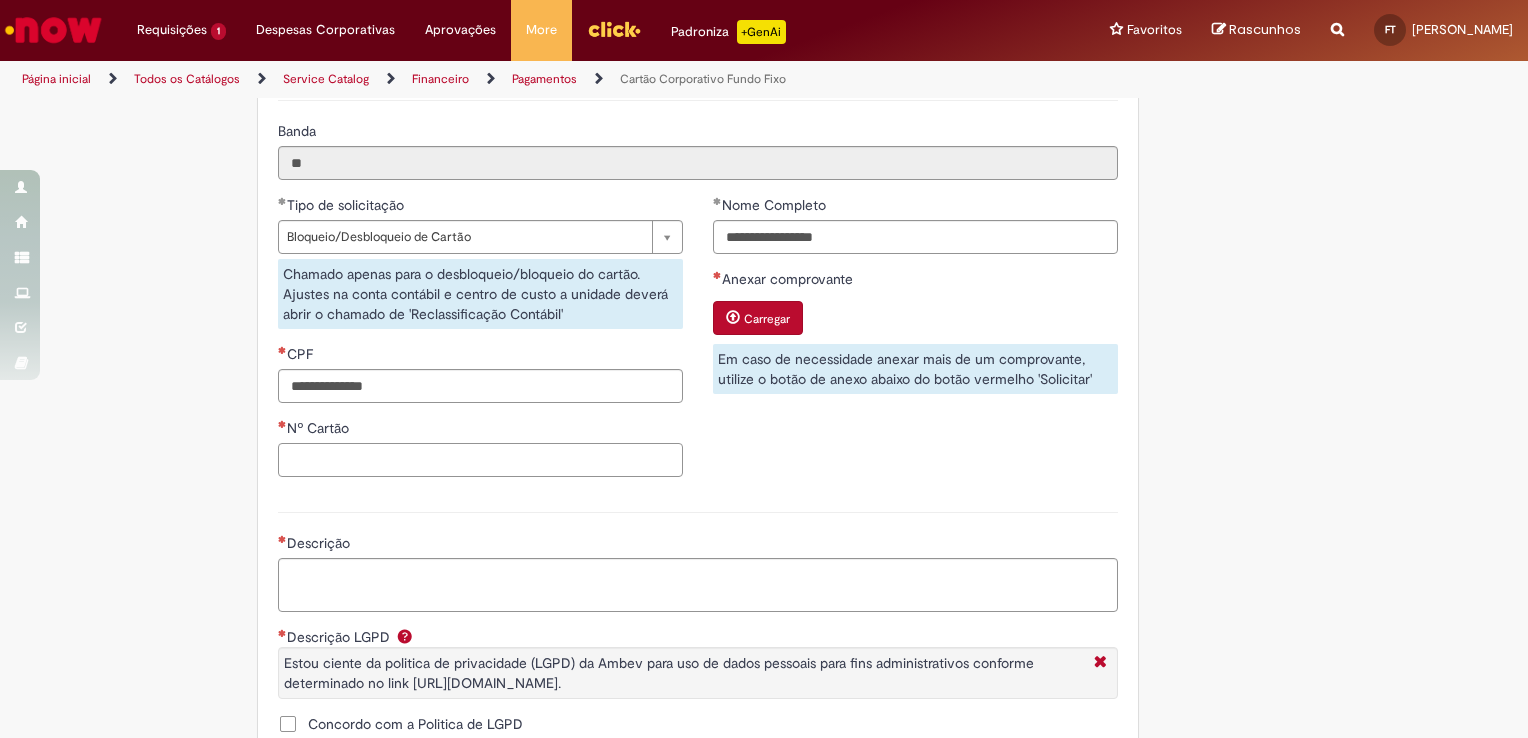scroll, scrollTop: 900, scrollLeft: 0, axis: vertical 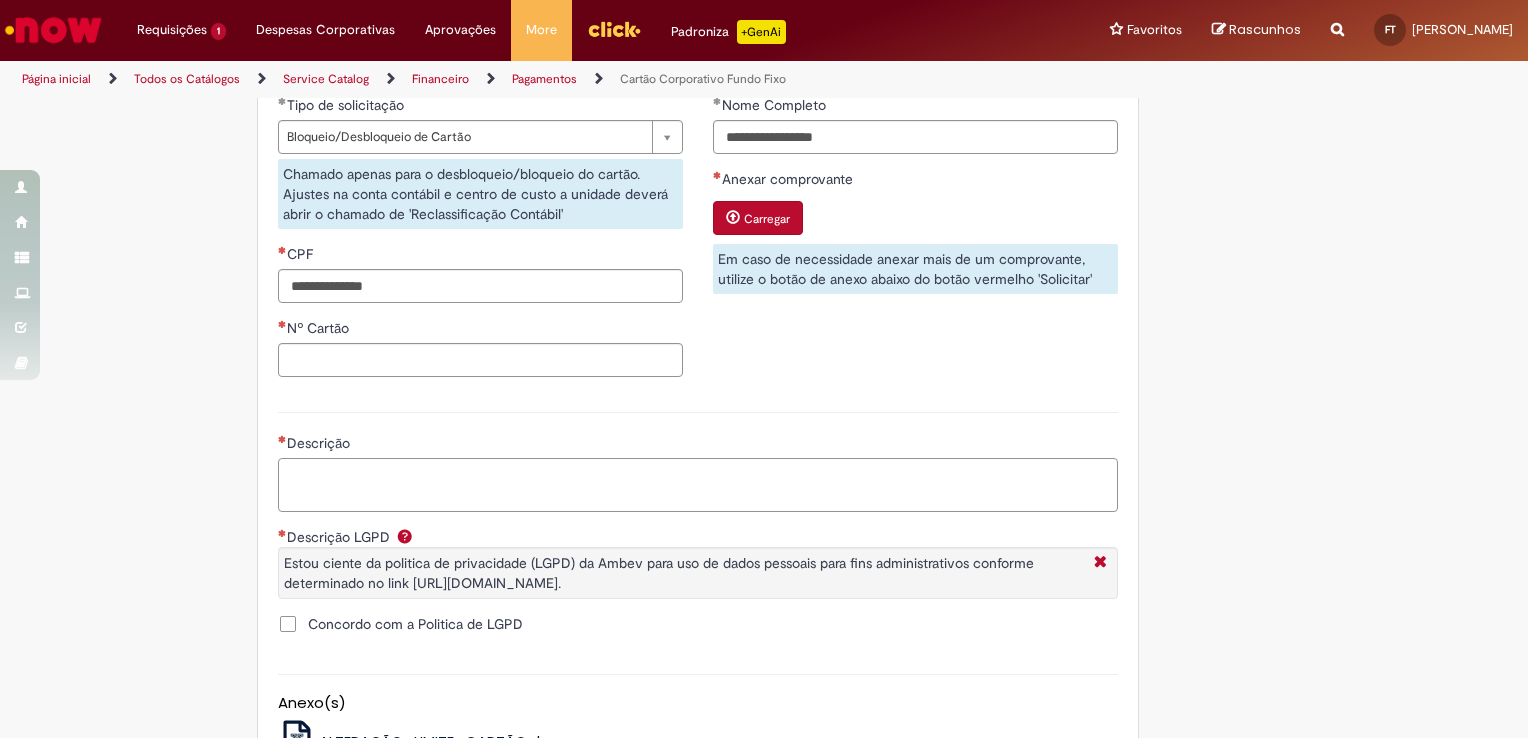 click on "Descrição" at bounding box center (698, 485) 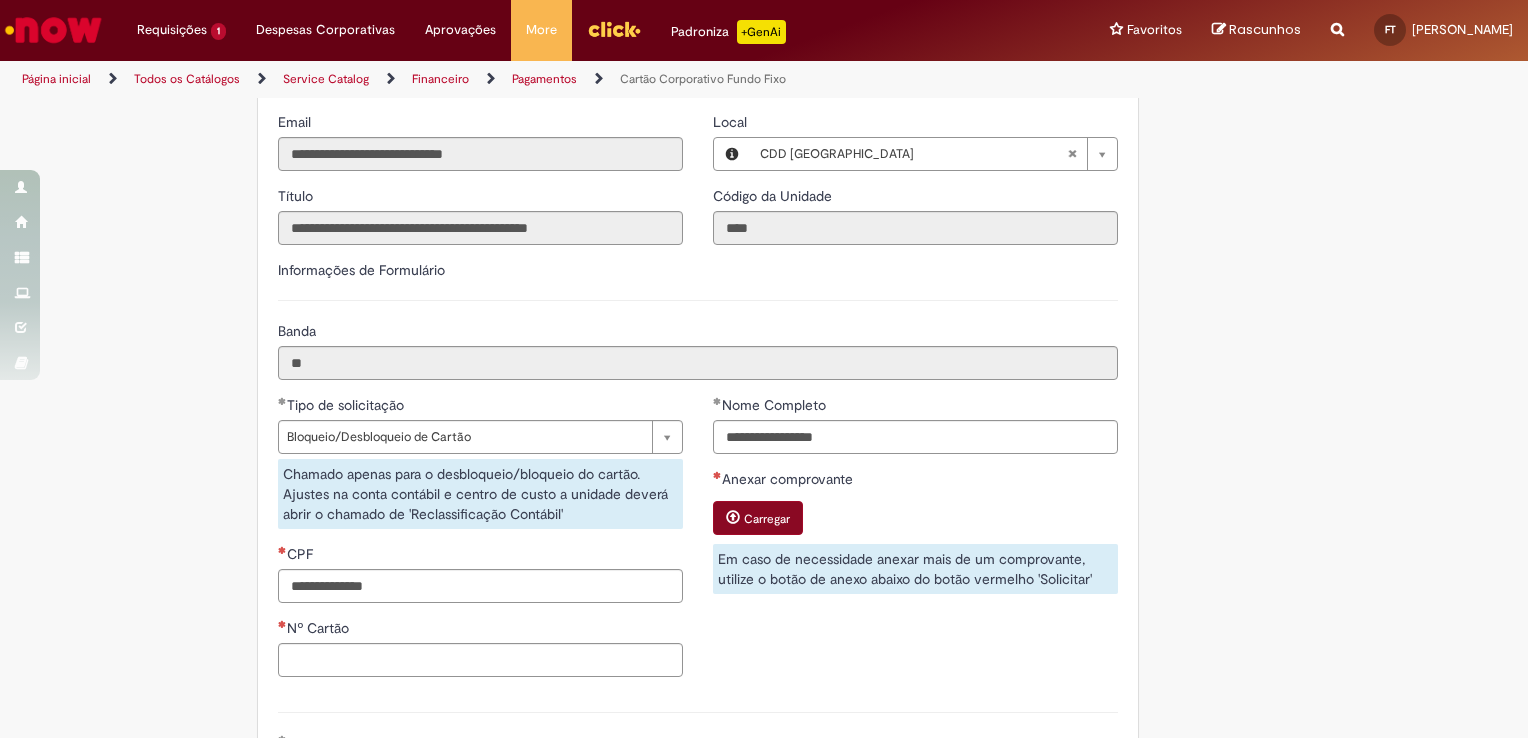 scroll, scrollTop: 1000, scrollLeft: 0, axis: vertical 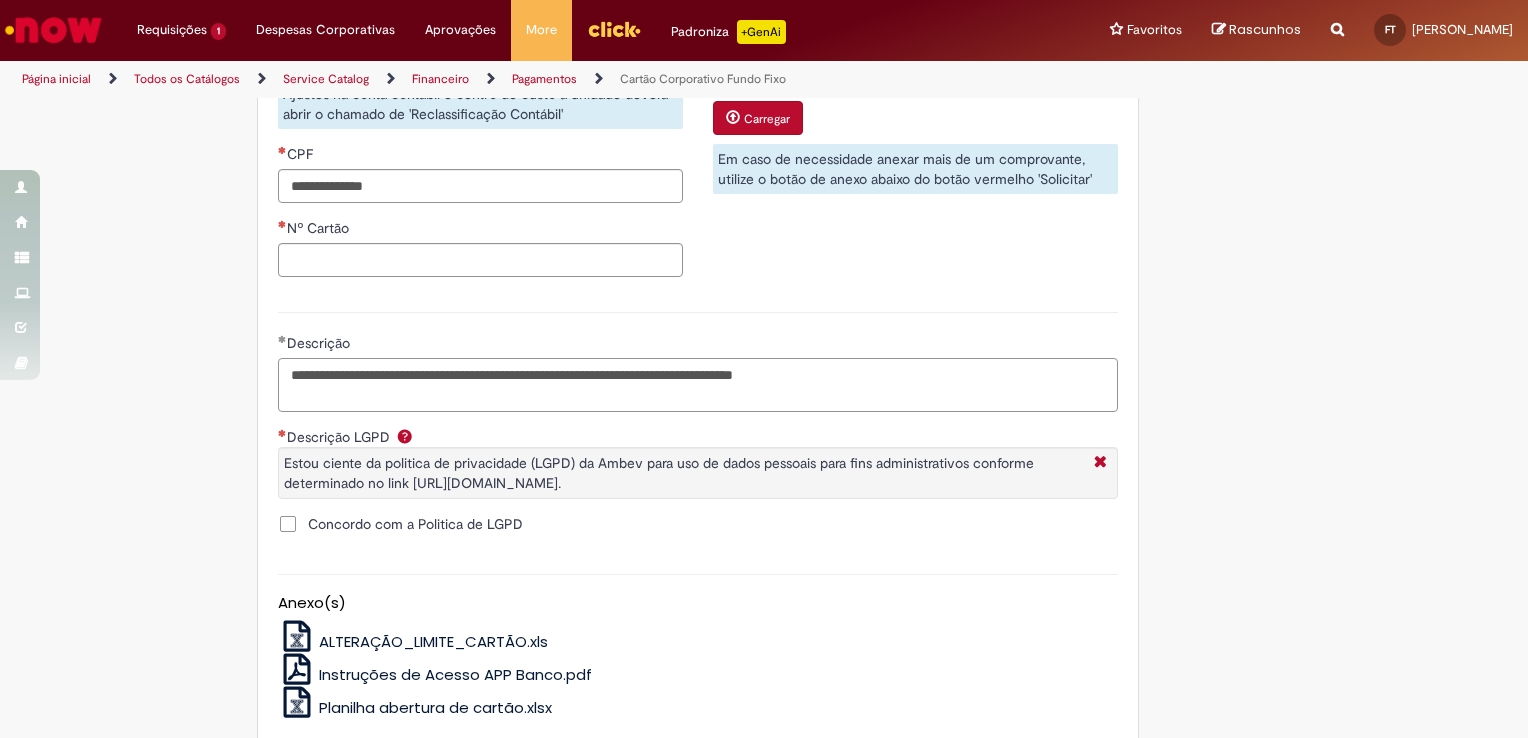 drag, startPoint x: 721, startPoint y: 377, endPoint x: 948, endPoint y: 377, distance: 227 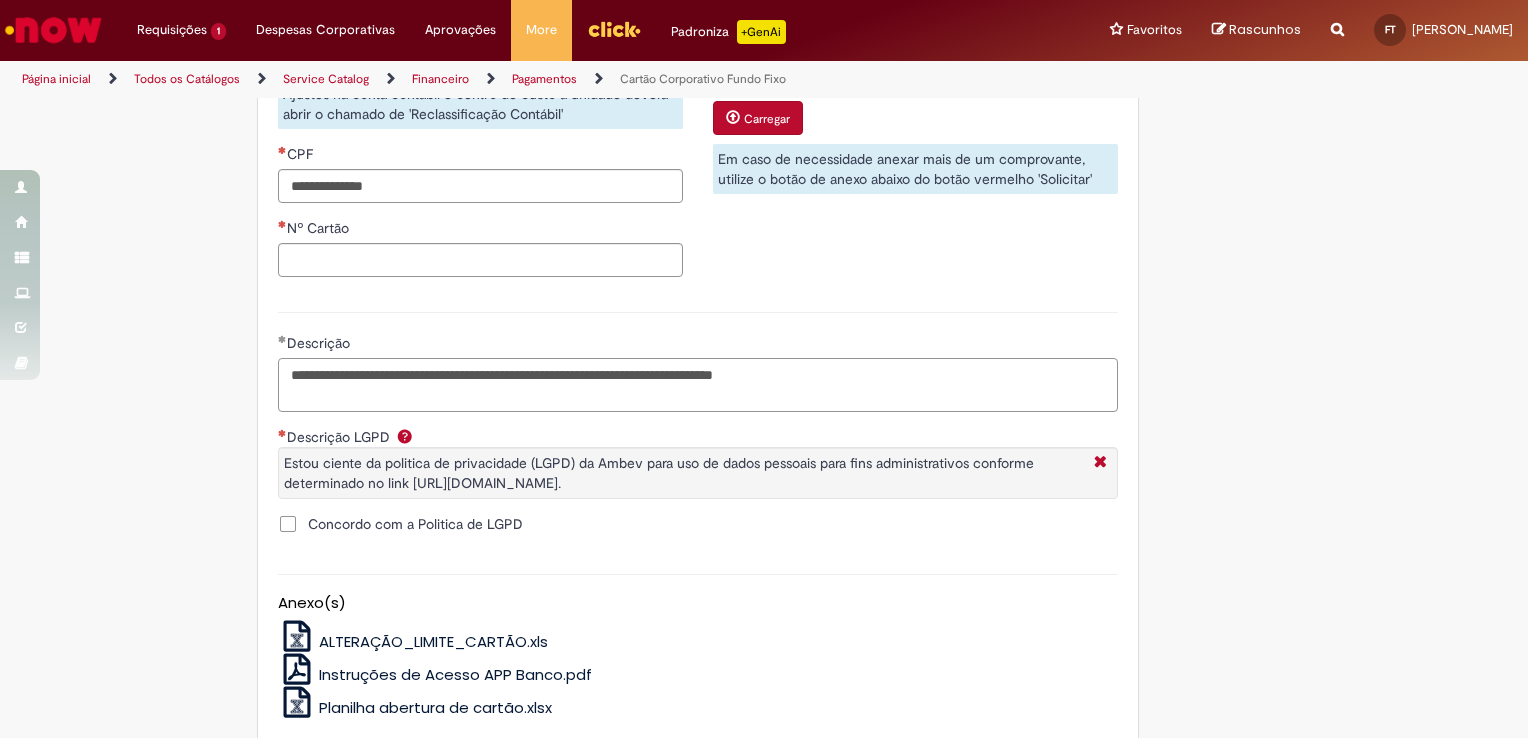 drag, startPoint x: 291, startPoint y: 374, endPoint x: 692, endPoint y: 372, distance: 401.00497 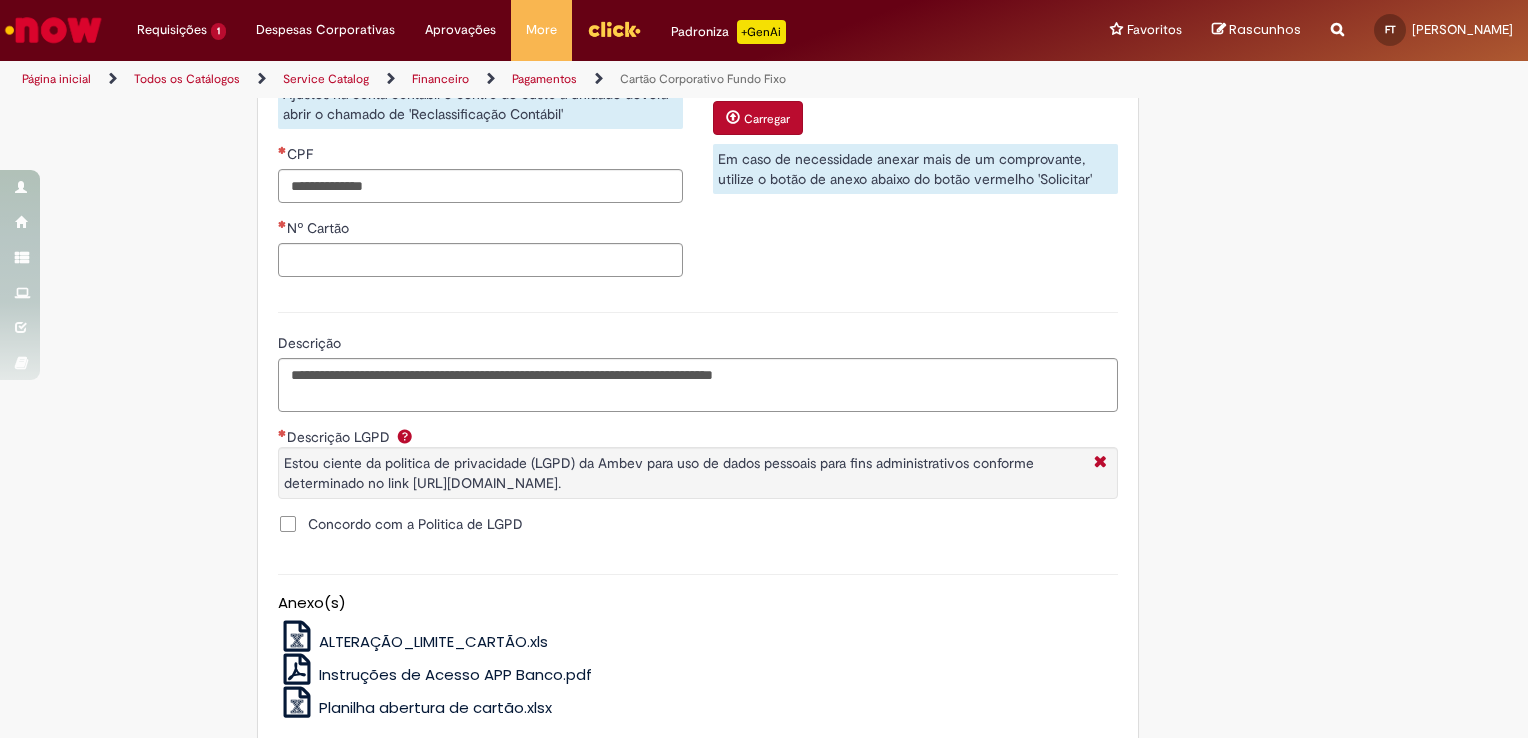 click on "Concordo com a Politica de LGPD" at bounding box center [415, 524] 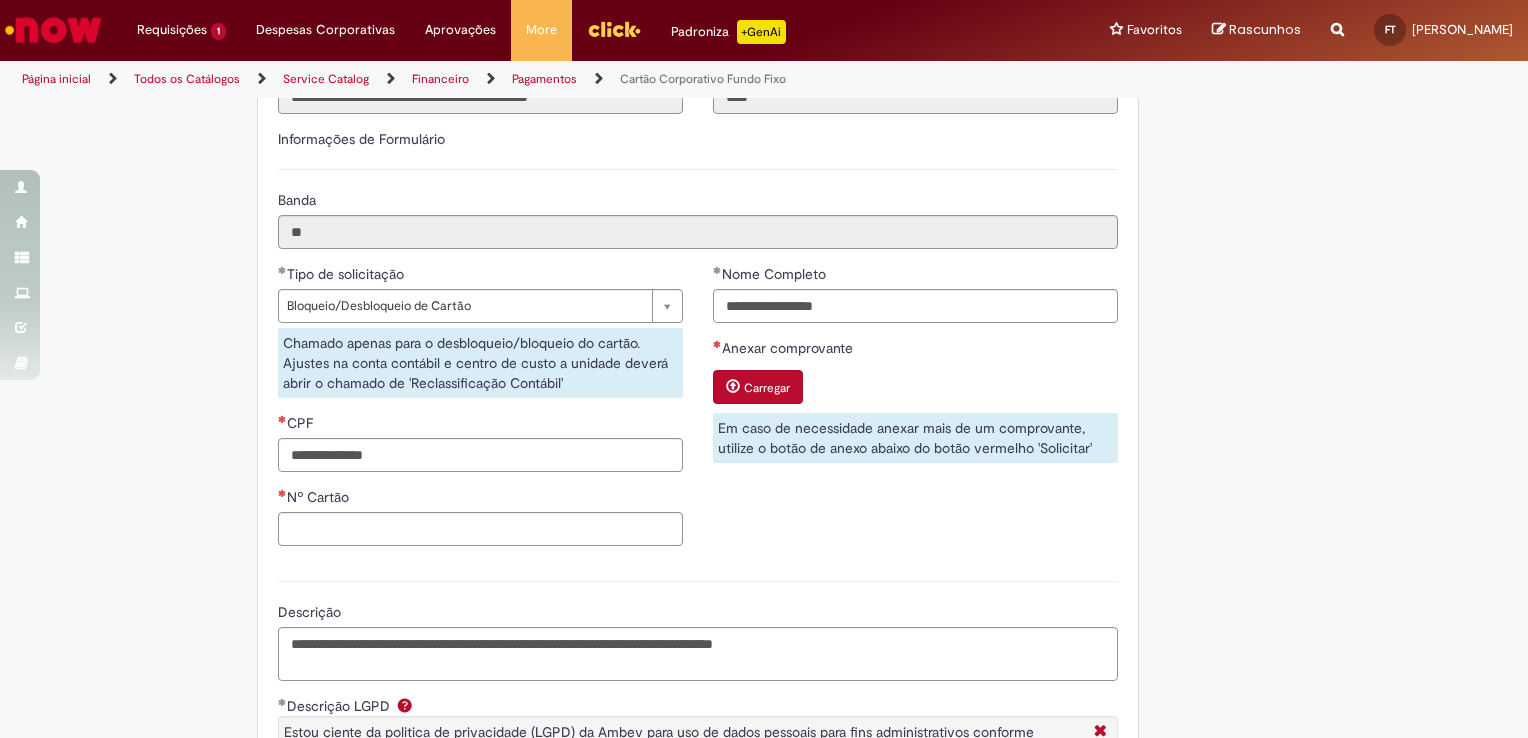 scroll, scrollTop: 696, scrollLeft: 0, axis: vertical 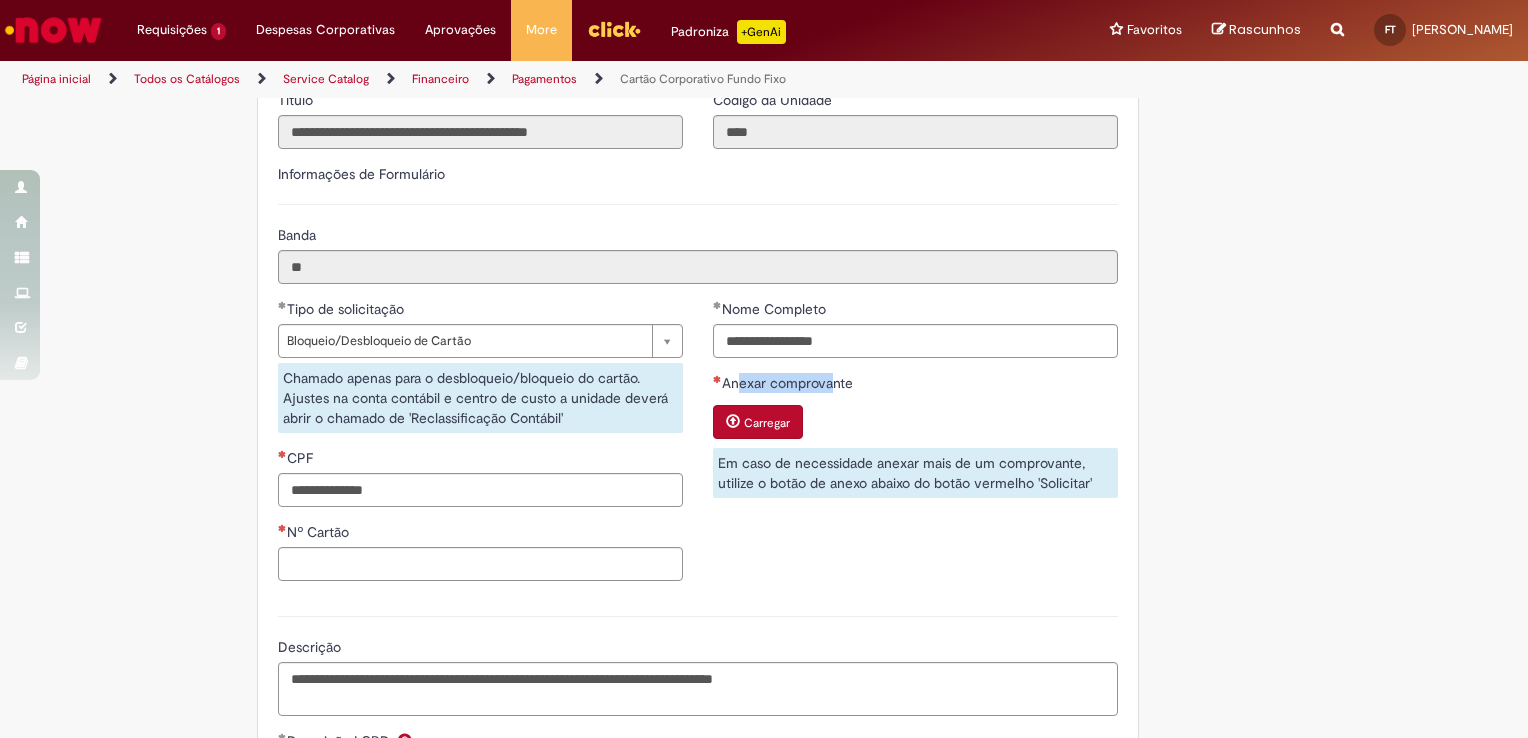 drag, startPoint x: 735, startPoint y: 382, endPoint x: 827, endPoint y: 378, distance: 92.086914 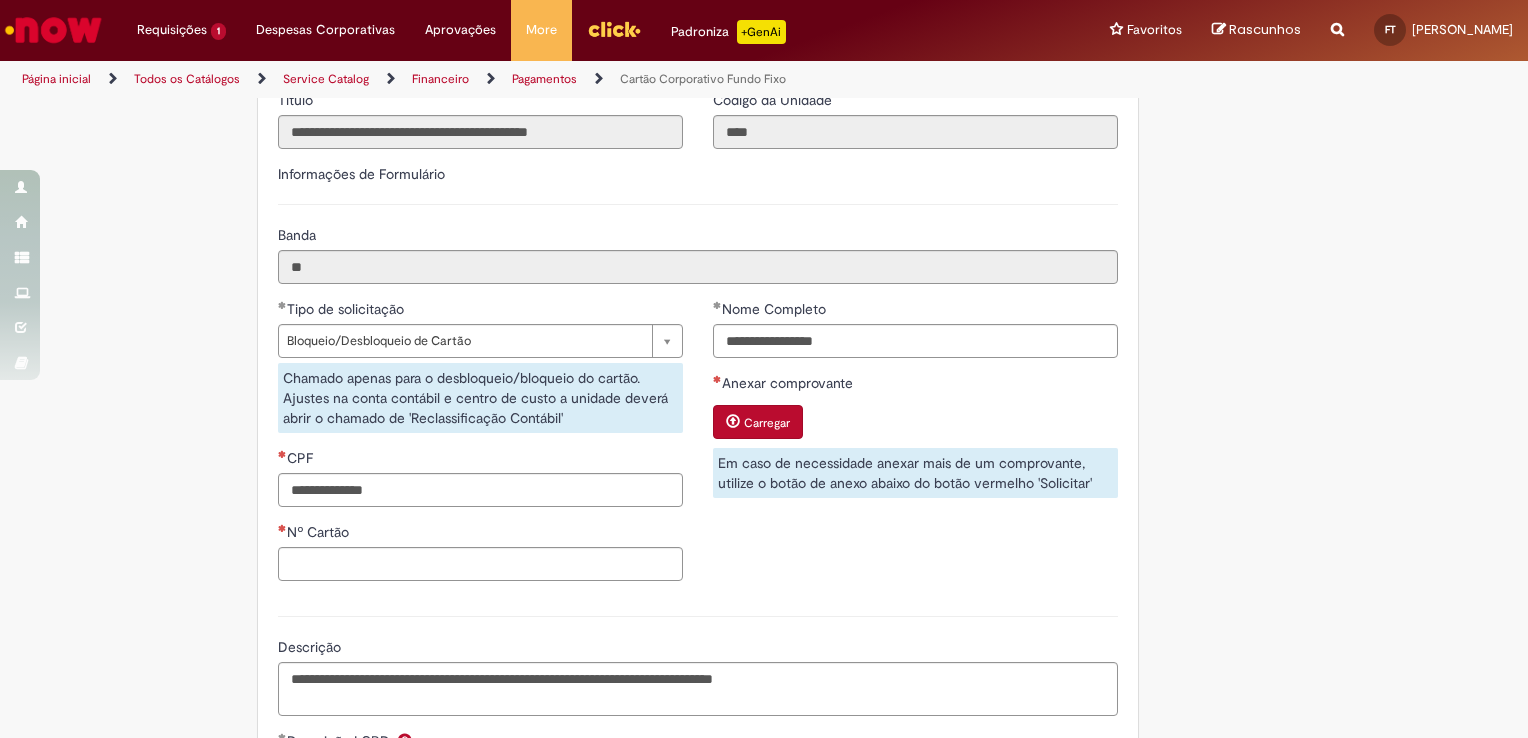 drag, startPoint x: 827, startPoint y: 378, endPoint x: 952, endPoint y: 399, distance: 126.751724 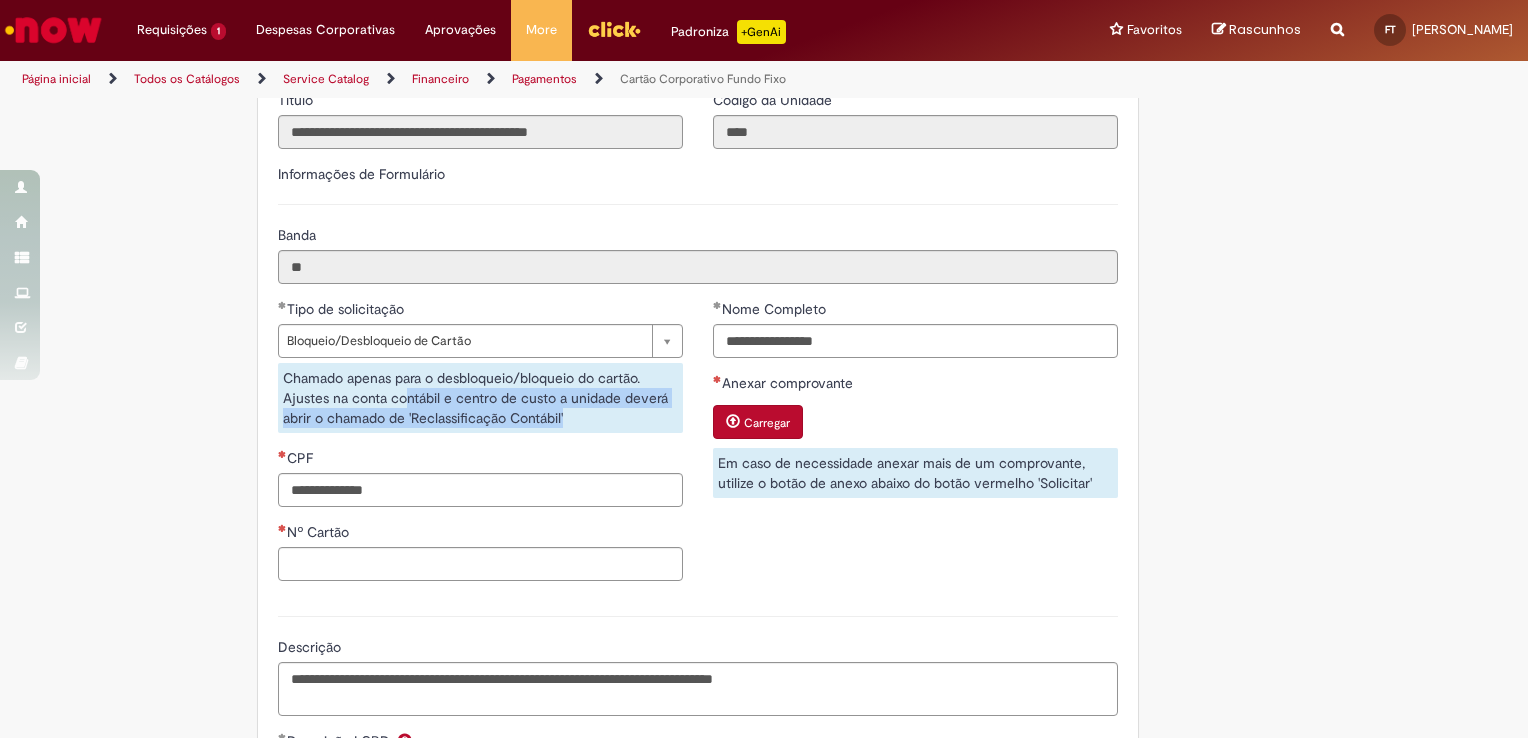 drag, startPoint x: 396, startPoint y: 402, endPoint x: 595, endPoint y: 420, distance: 199.81241 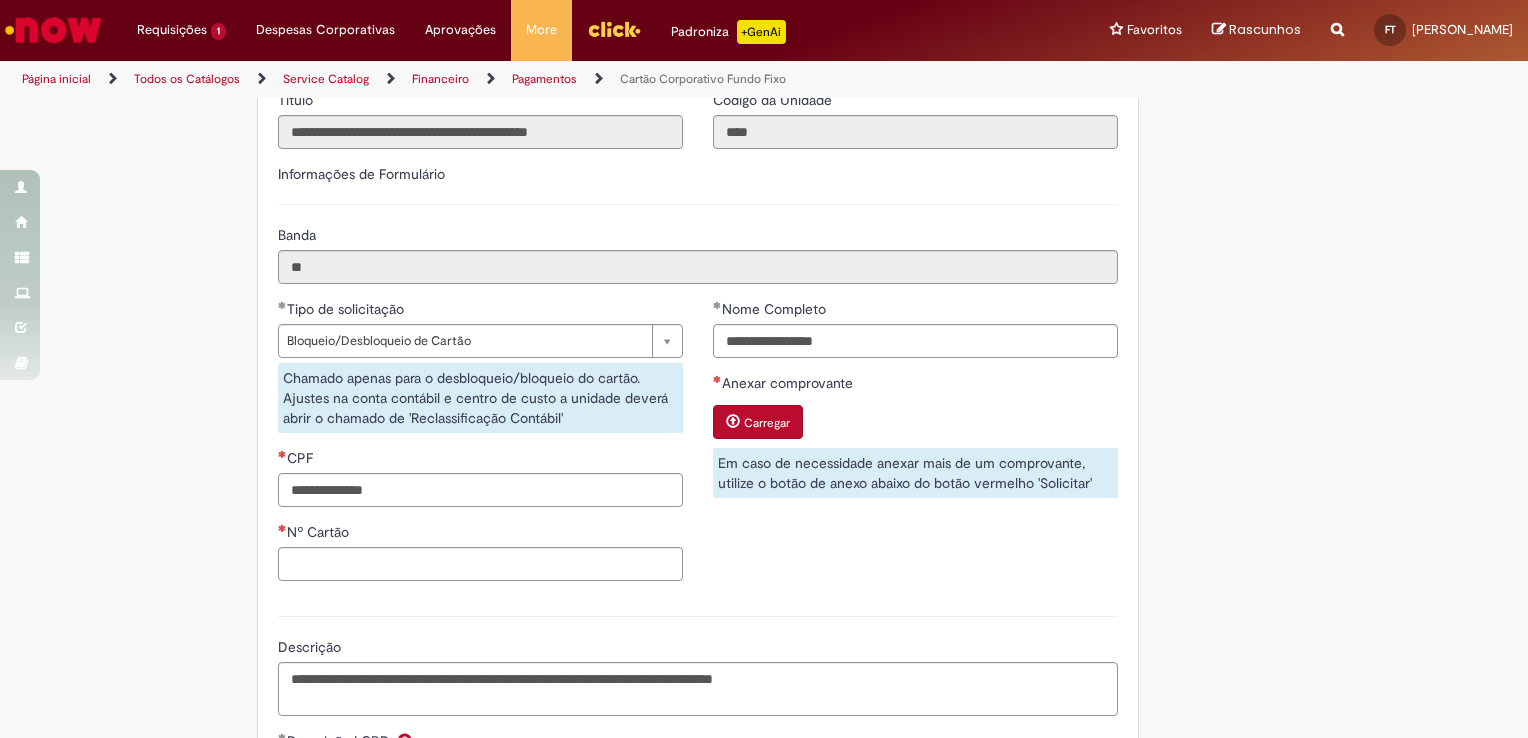 click on "Chamado apenas para o desbloqueio/bloqueio do cartão. Ajustes na conta contábil e centro de custo a unidade deverá abrir o chamado de 'Reclassificação Contábil'" at bounding box center [480, 398] 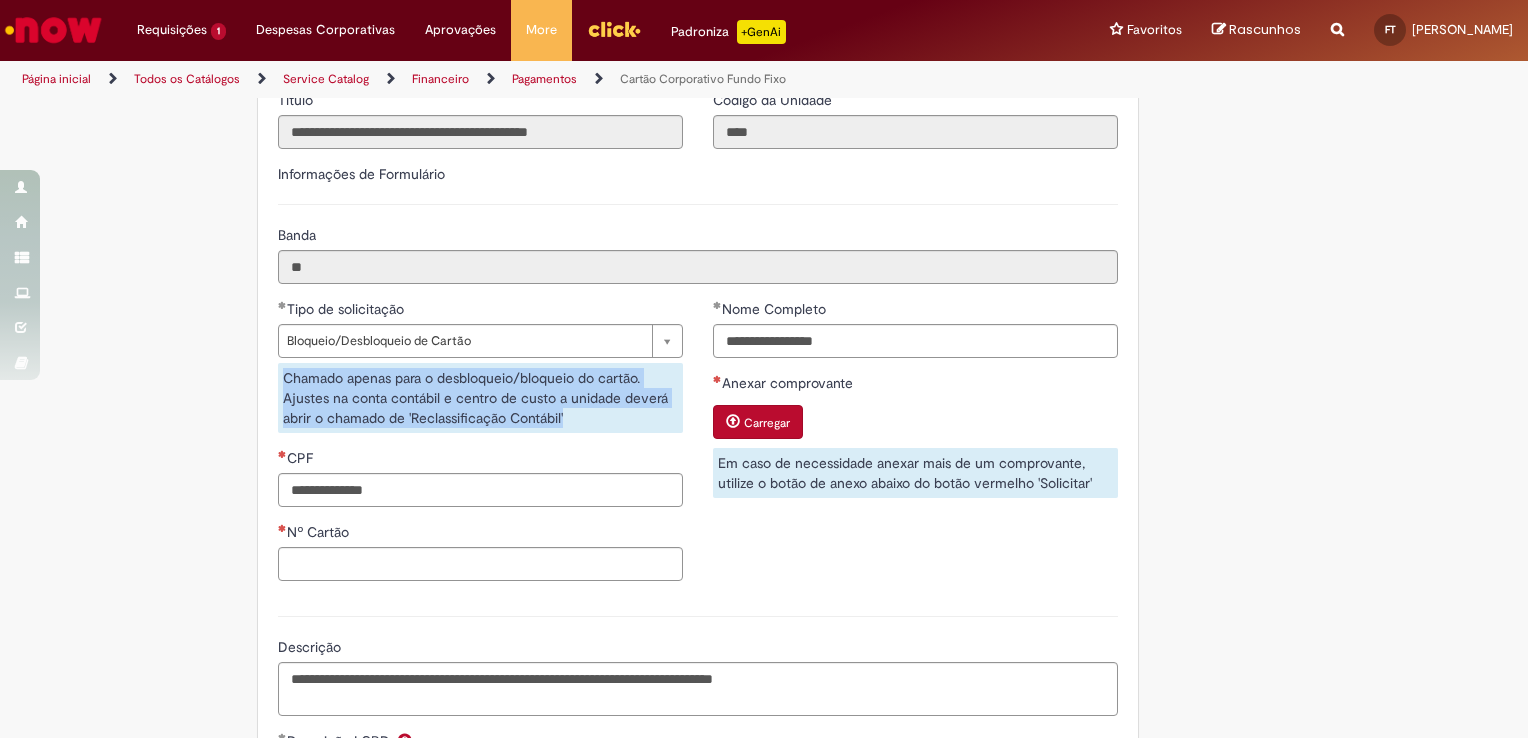 drag, startPoint x: 269, startPoint y: 382, endPoint x: 600, endPoint y: 425, distance: 333.78137 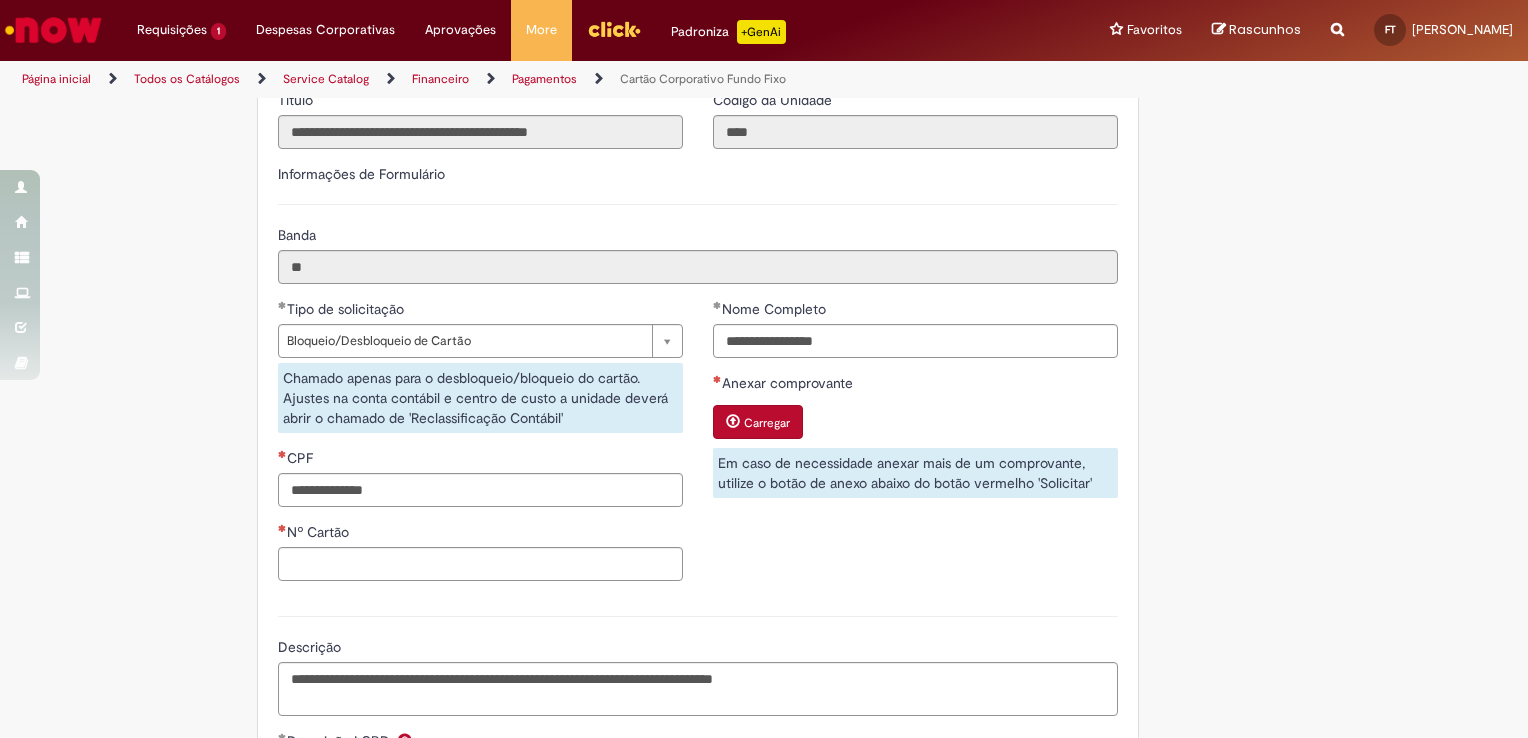 click on "Adicionar a Favoritos
Cartão Corporativo Fundo Fixo
Esta oferta é destinada para: Cancelamento de cartão, Solicitação de cartão, Bloqueio/Desbloqueio de cartão, Rateio de limite na unidade, Aumento de limite na unidade e Solicitação de senha via SMS.
Atenção!
Concessão de Cartão Corporativo Fundo Fixo: Todo funcionário próprio da Cia que seja banda VII ou menor, sendo permitido apenas um cartão atrelado ao nome do funcionário, mesmo que o funcionário atenda mais de uma unidade.
Para os casos de Novos Cartões é de suma importância o preenchimento da planilha padrão do banco com os seus dados pessoais assim como o preenchimento do Termo.
É necessário também estar de acordo com a Lei Geral de Proteção de Dados (LGPD):
[URL][DOMAIN_NAME]
Country Code **" at bounding box center [764, 323] 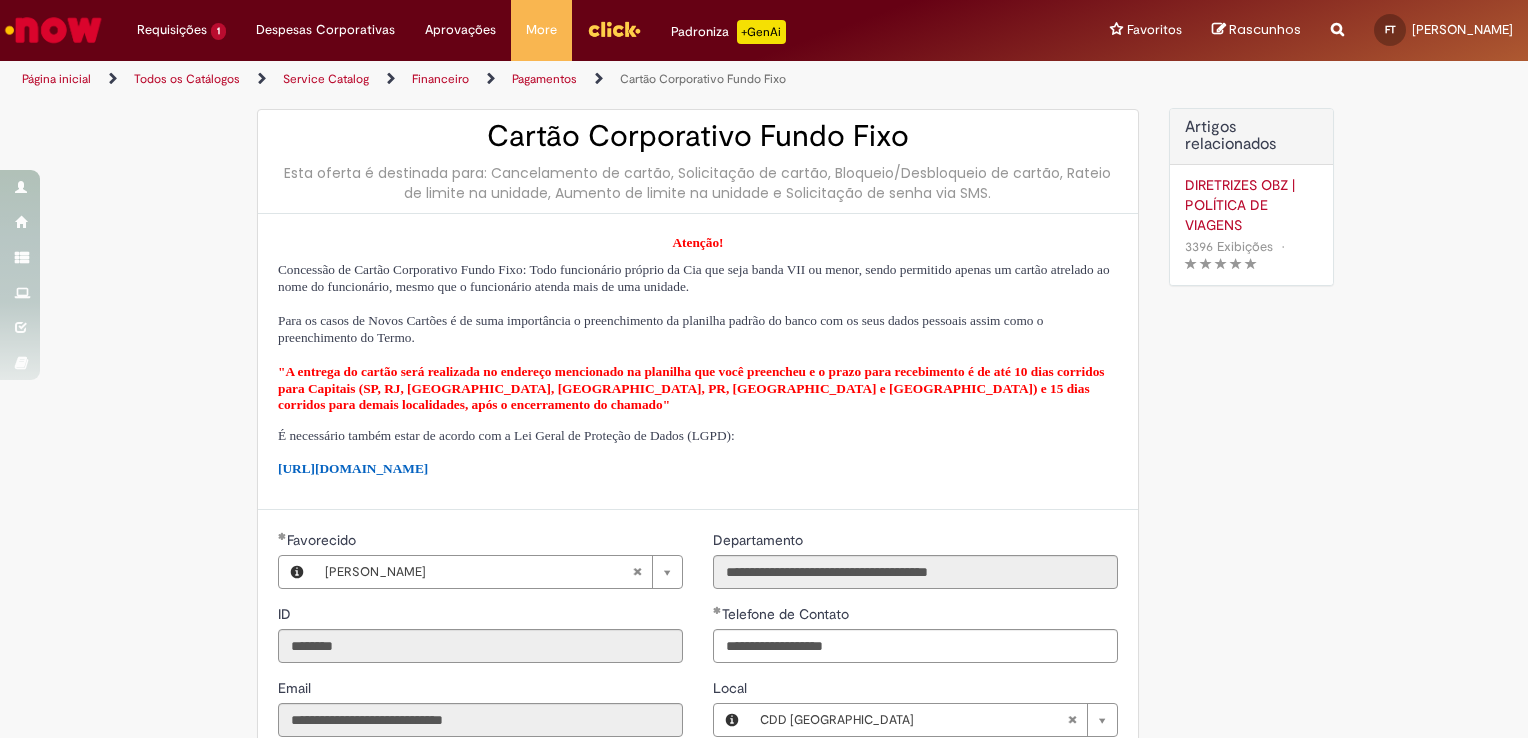scroll, scrollTop: 0, scrollLeft: 0, axis: both 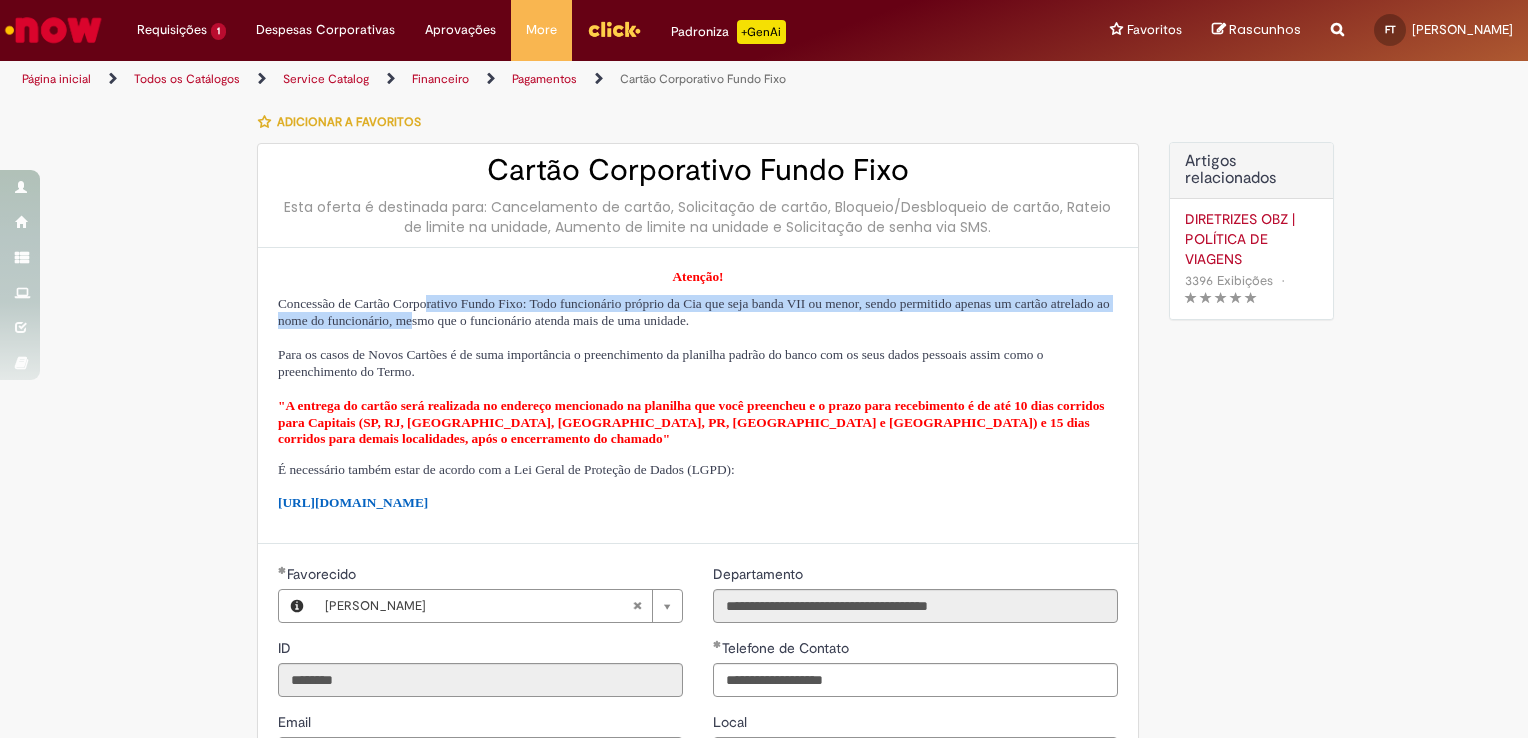 drag, startPoint x: 453, startPoint y: 301, endPoint x: 644, endPoint y: 318, distance: 191.75505 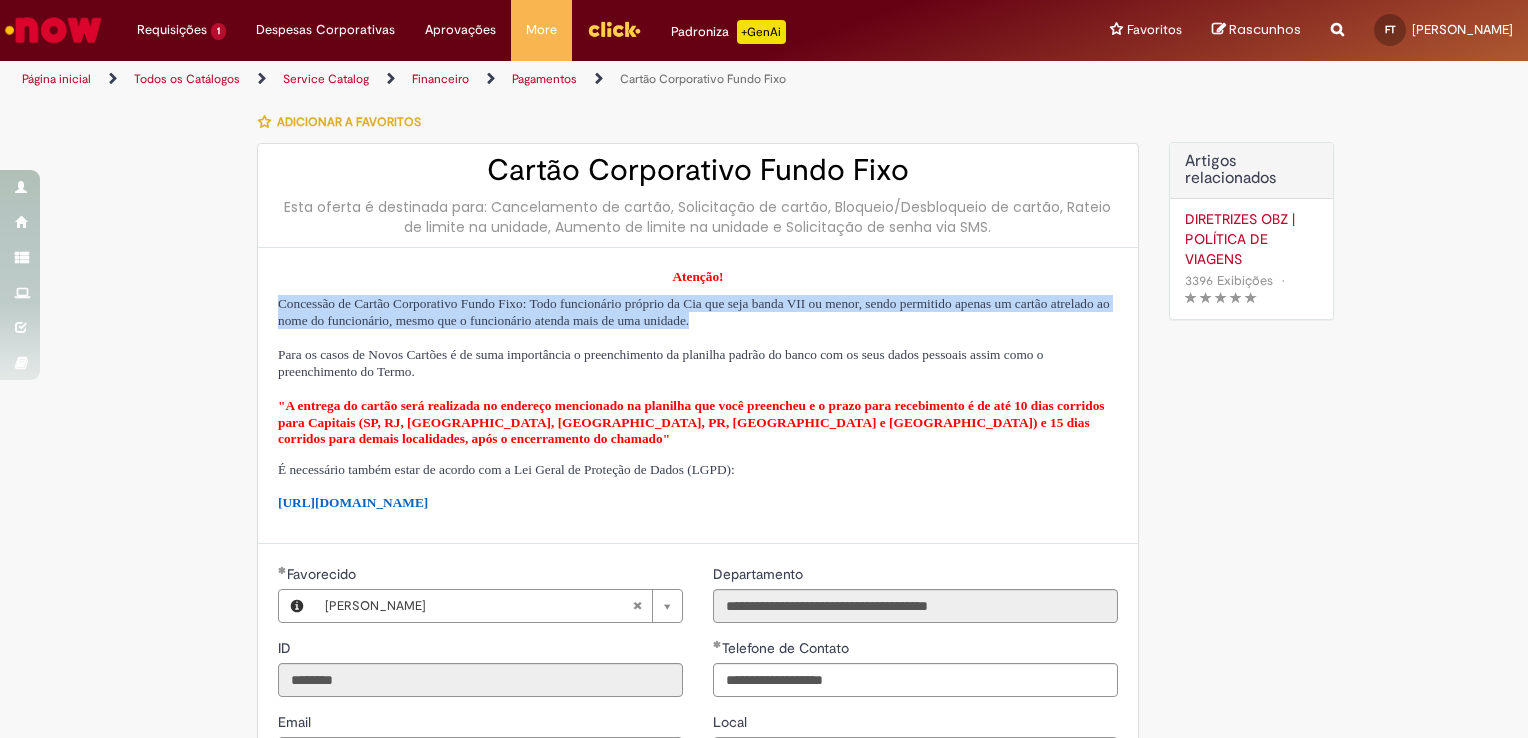 click on "Concessão de Cartão Corporativo Fundo Fixo: Todo funcionário próprio da Cia que seja banda VII ou menor, sendo permitido apenas um cartão atrelado ao nome do funcionário, mesmo que o funcionário atenda mais de uma unidade." at bounding box center (694, 312) 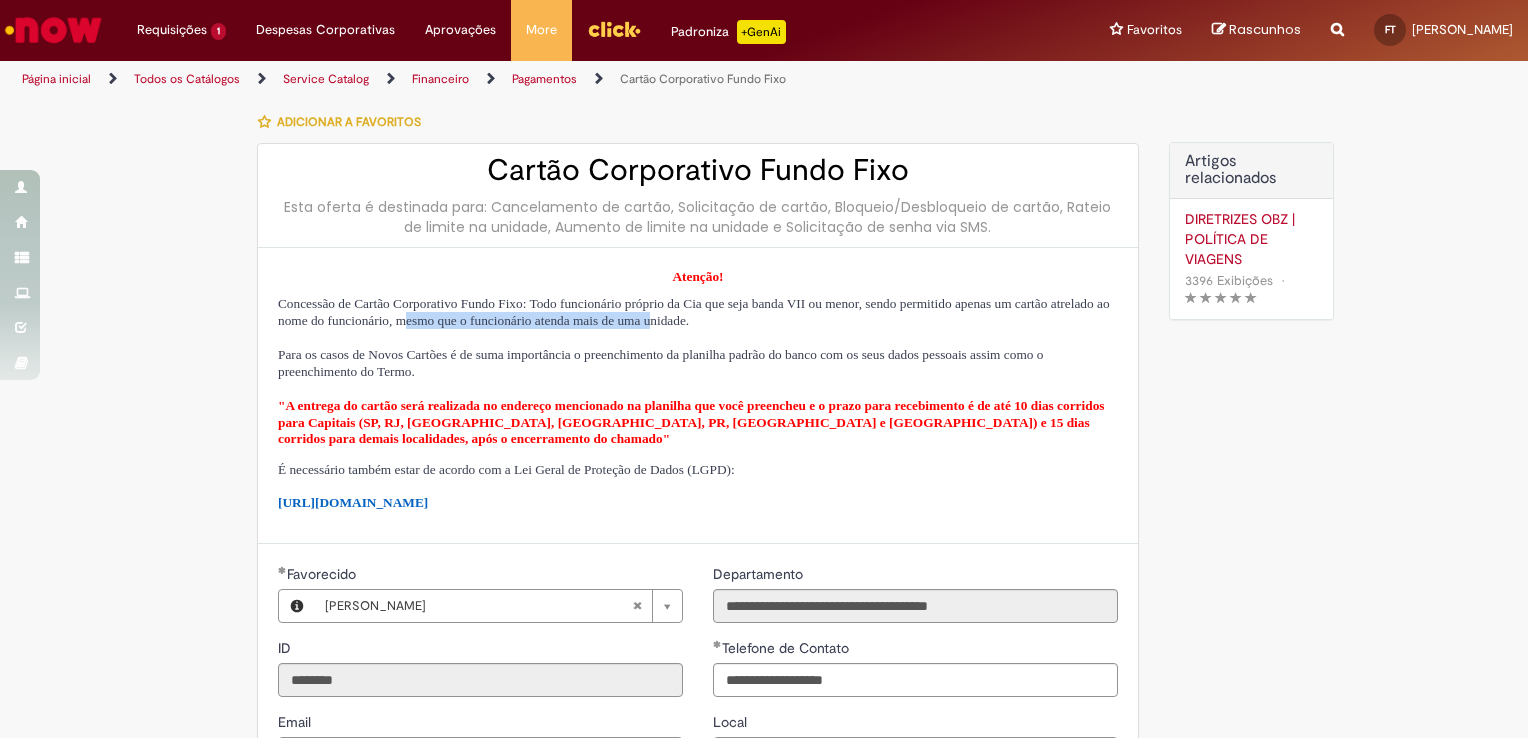 drag, startPoint x: 631, startPoint y: 321, endPoint x: 949, endPoint y: 321, distance: 318 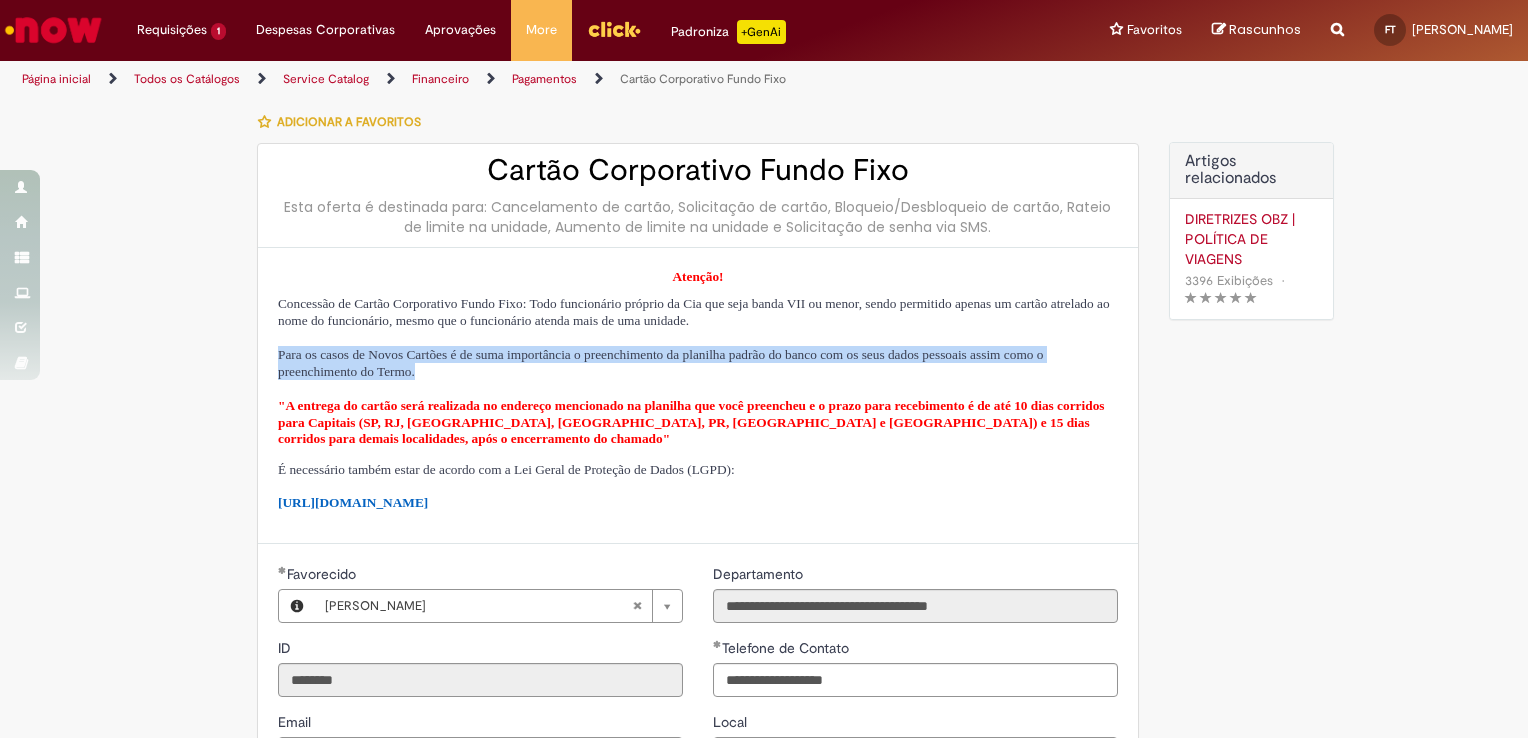 drag, startPoint x: 276, startPoint y: 344, endPoint x: 647, endPoint y: 376, distance: 372.3775 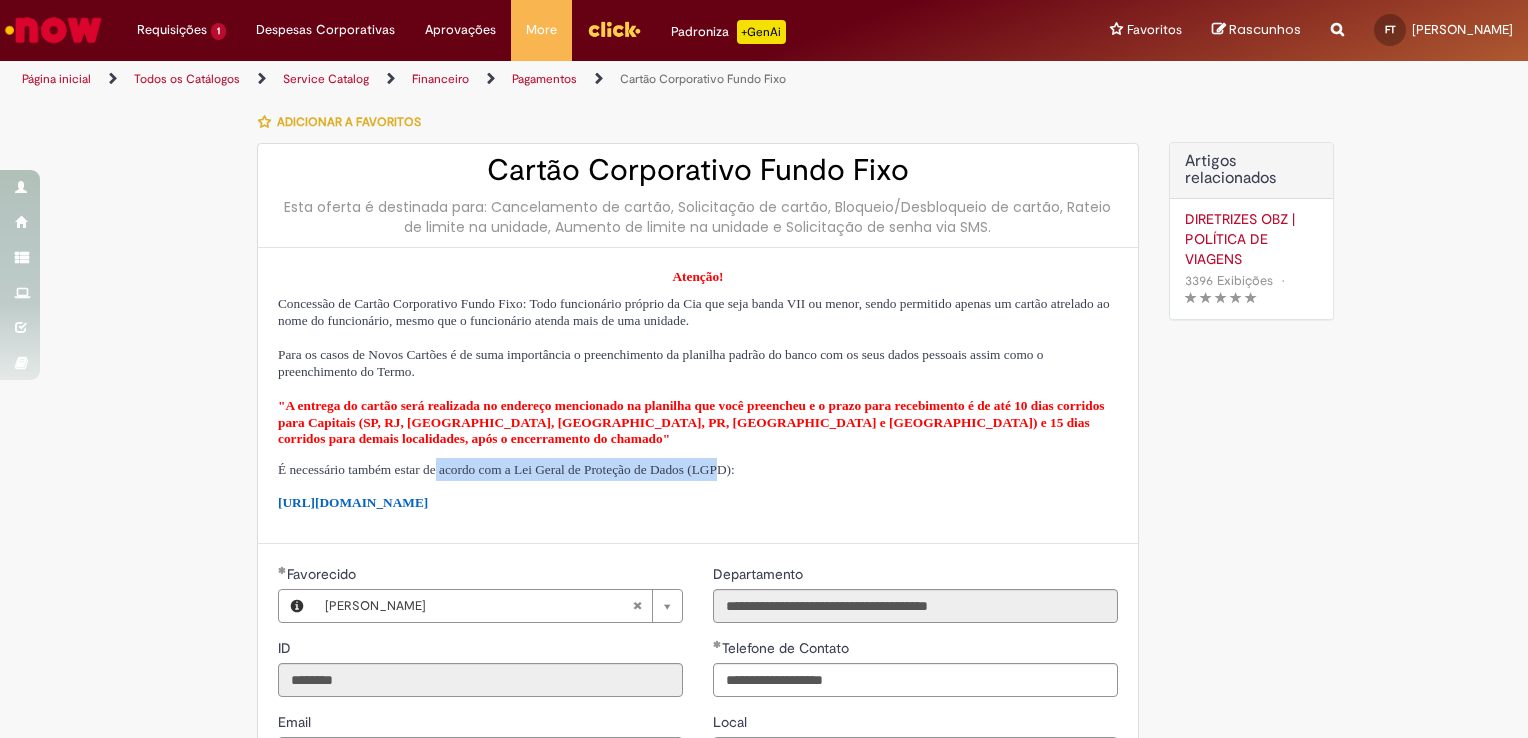 drag, startPoint x: 469, startPoint y: 446, endPoint x: 824, endPoint y: 463, distance: 355.4068 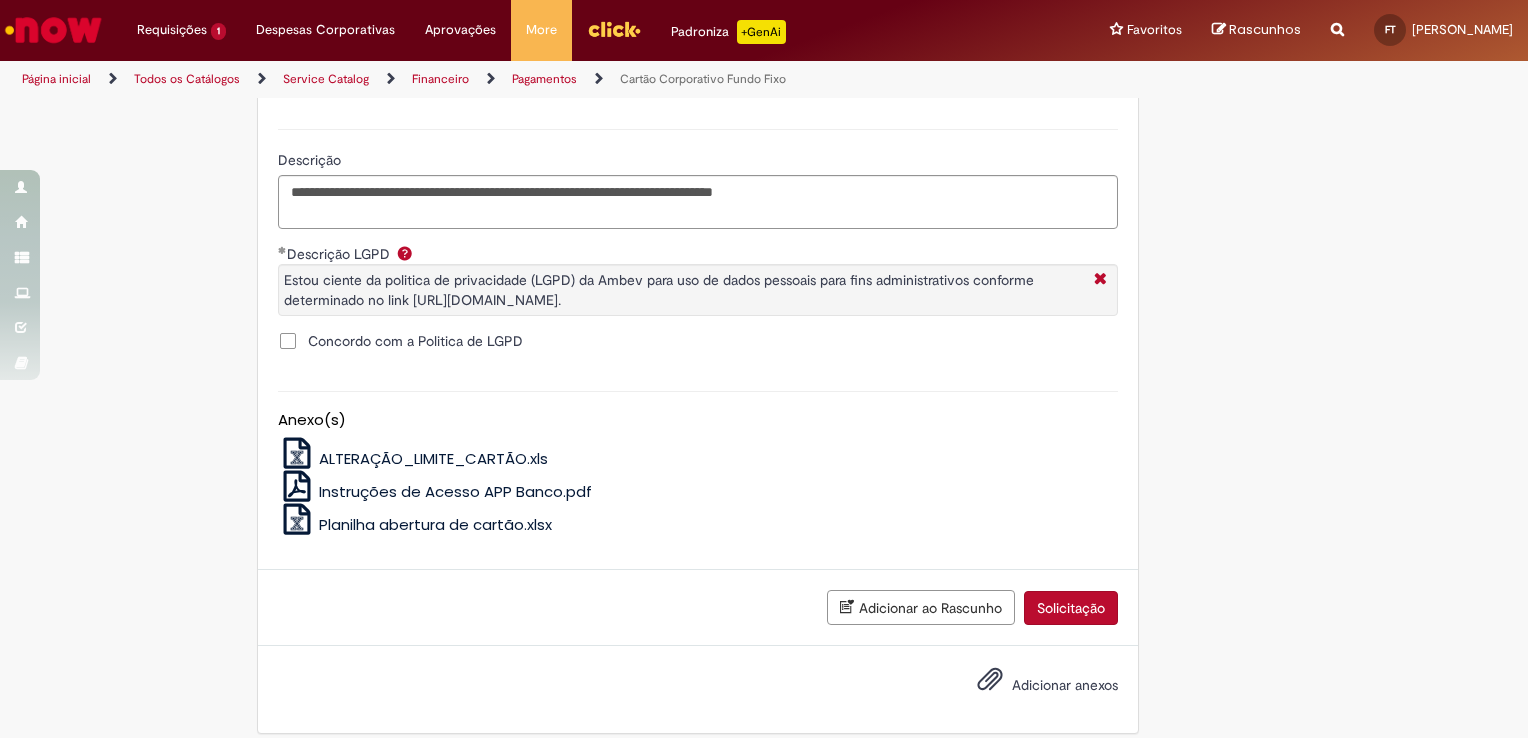 scroll, scrollTop: 1196, scrollLeft: 0, axis: vertical 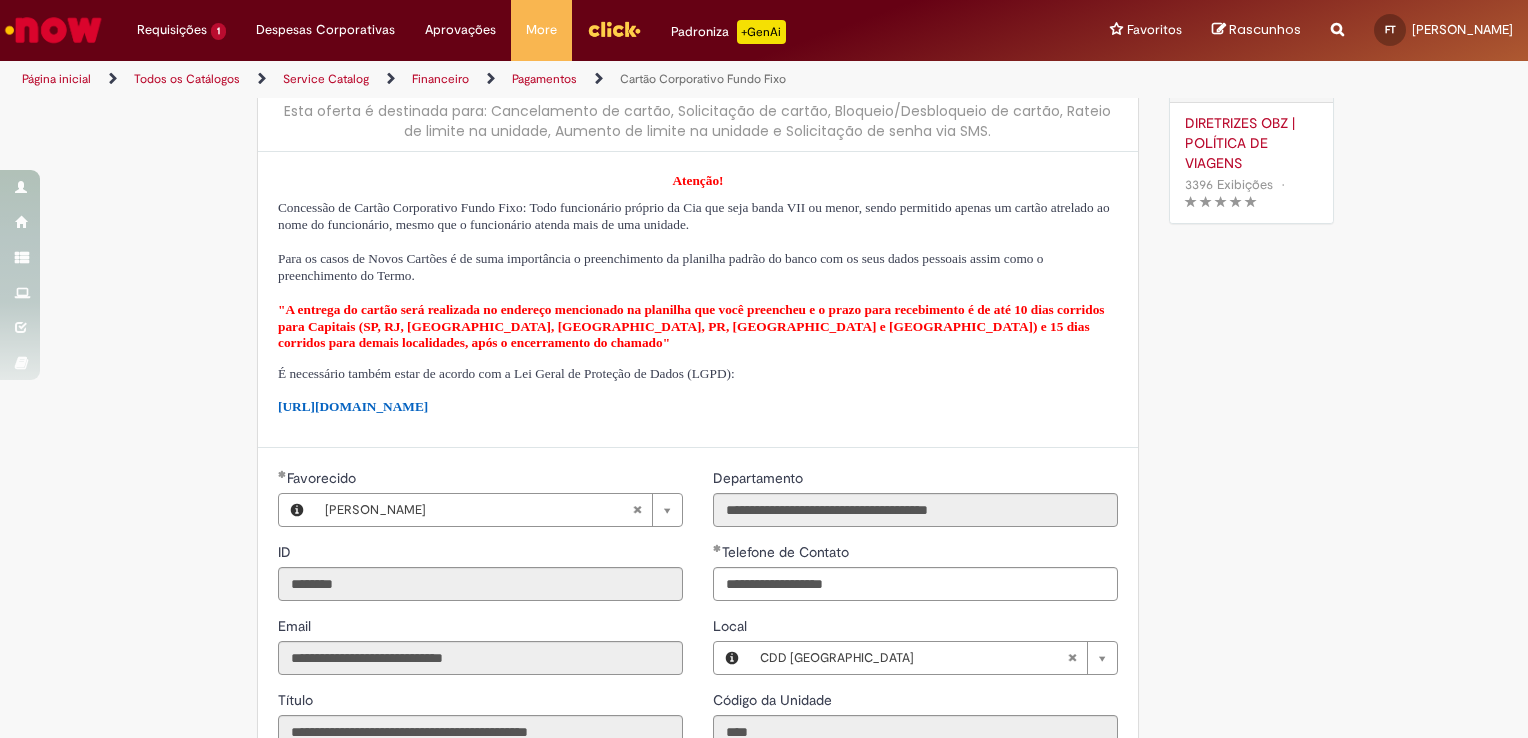 click on "Adicionar a Favoritos
Cartão Corporativo Fundo Fixo
Esta oferta é destinada para: Cancelamento de cartão, Solicitação de cartão, Bloqueio/Desbloqueio de cartão, Rateio de limite na unidade, Aumento de limite na unidade e Solicitação de senha via SMS.
Atenção!
Concessão de Cartão Corporativo Fundo Fixo: Todo funcionário próprio da Cia que seja banda VII ou menor, sendo permitido apenas um cartão atrelado ao nome do funcionário, mesmo que o funcionário atenda mais de uma unidade.
Para os casos de Novos Cartões é de suma importância o preenchimento da planilha padrão do banco com os seus dados pessoais assim como o preenchimento do Termo.
É necessário também estar de acordo com a Lei Geral de Proteção de Dados (LGPD):
[URL][DOMAIN_NAME]
Country Code **" at bounding box center (764, 923) 